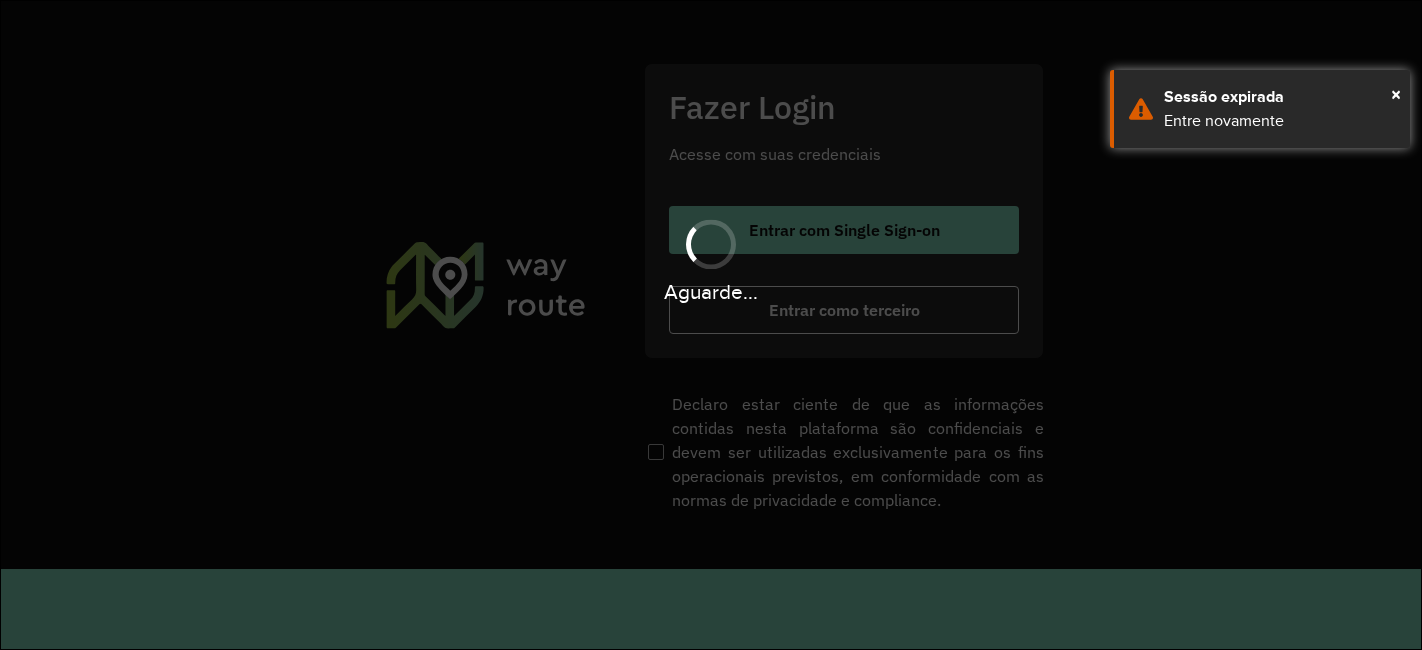 scroll, scrollTop: 0, scrollLeft: 0, axis: both 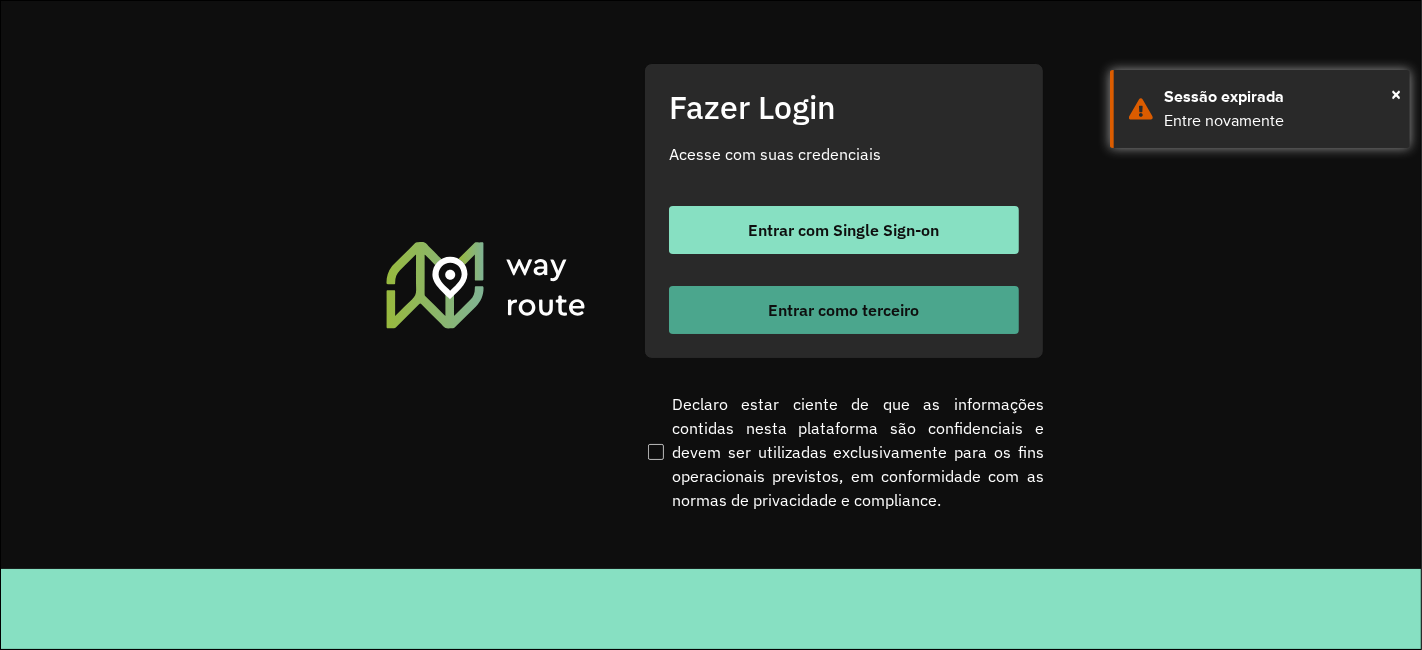 drag, startPoint x: 727, startPoint y: 318, endPoint x: 731, endPoint y: 306, distance: 12.649111 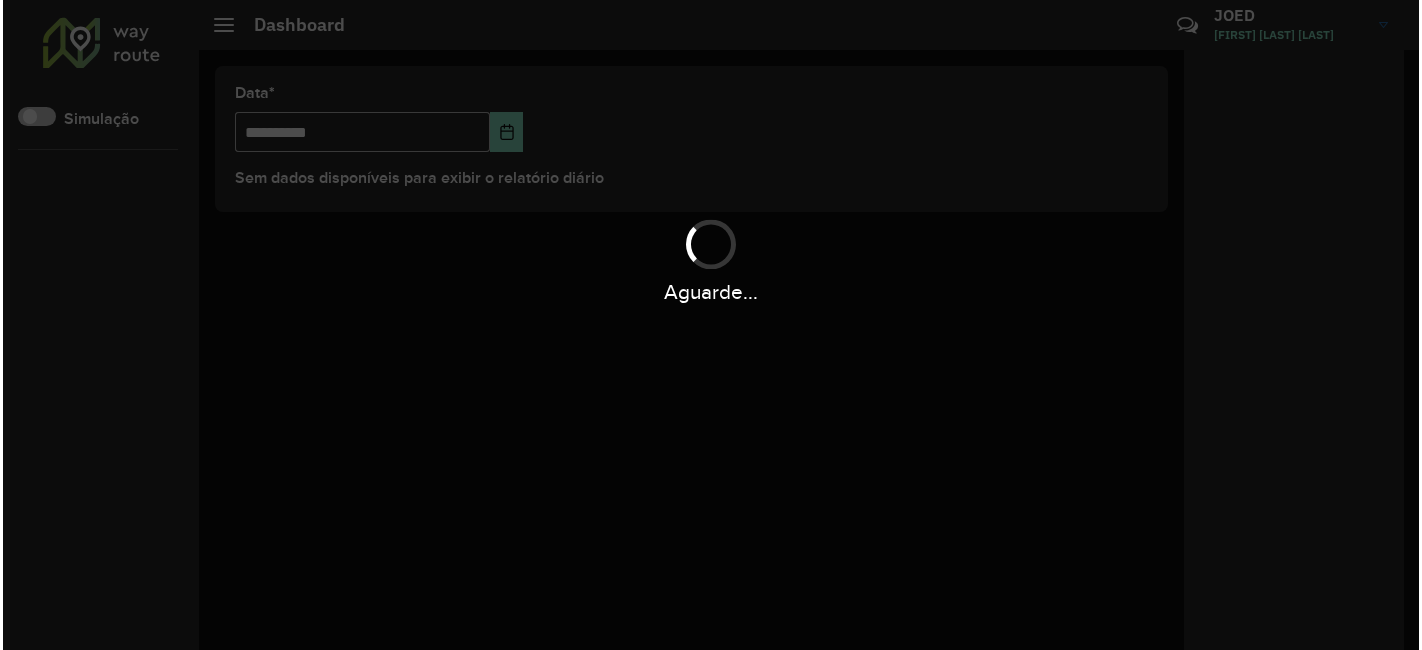scroll, scrollTop: 0, scrollLeft: 0, axis: both 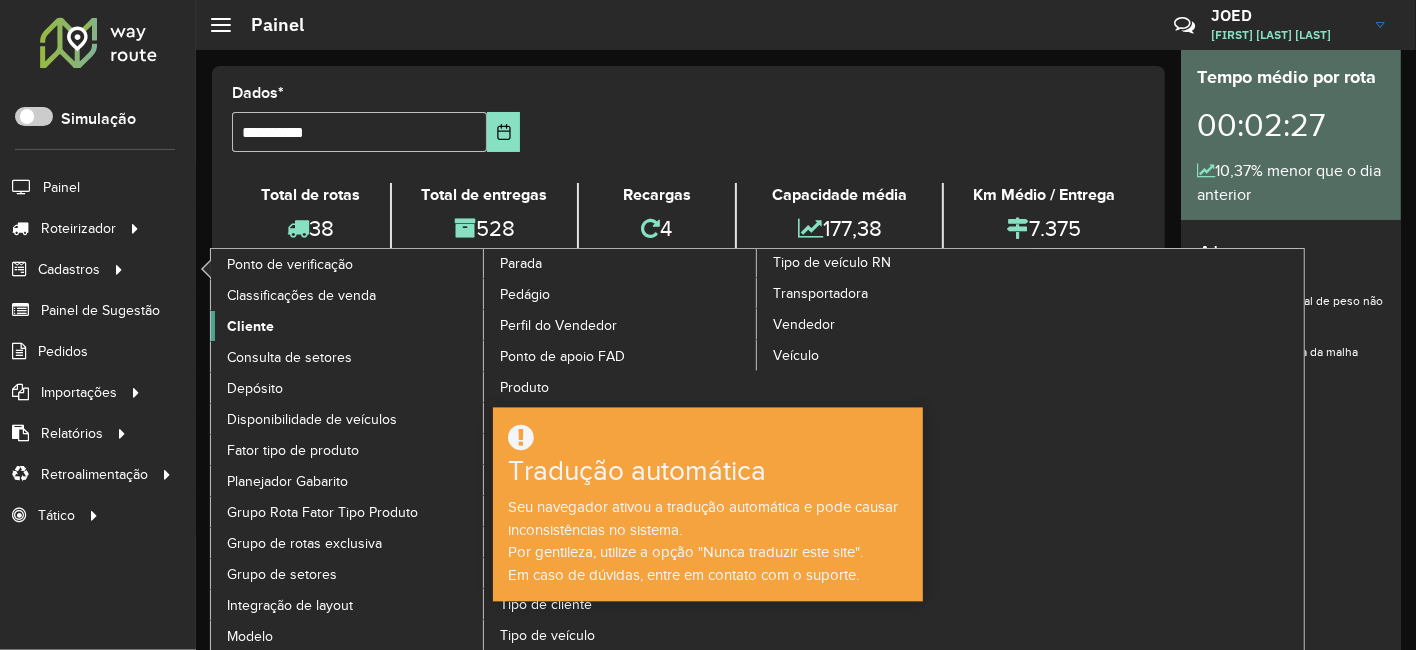 click on "Cliente" 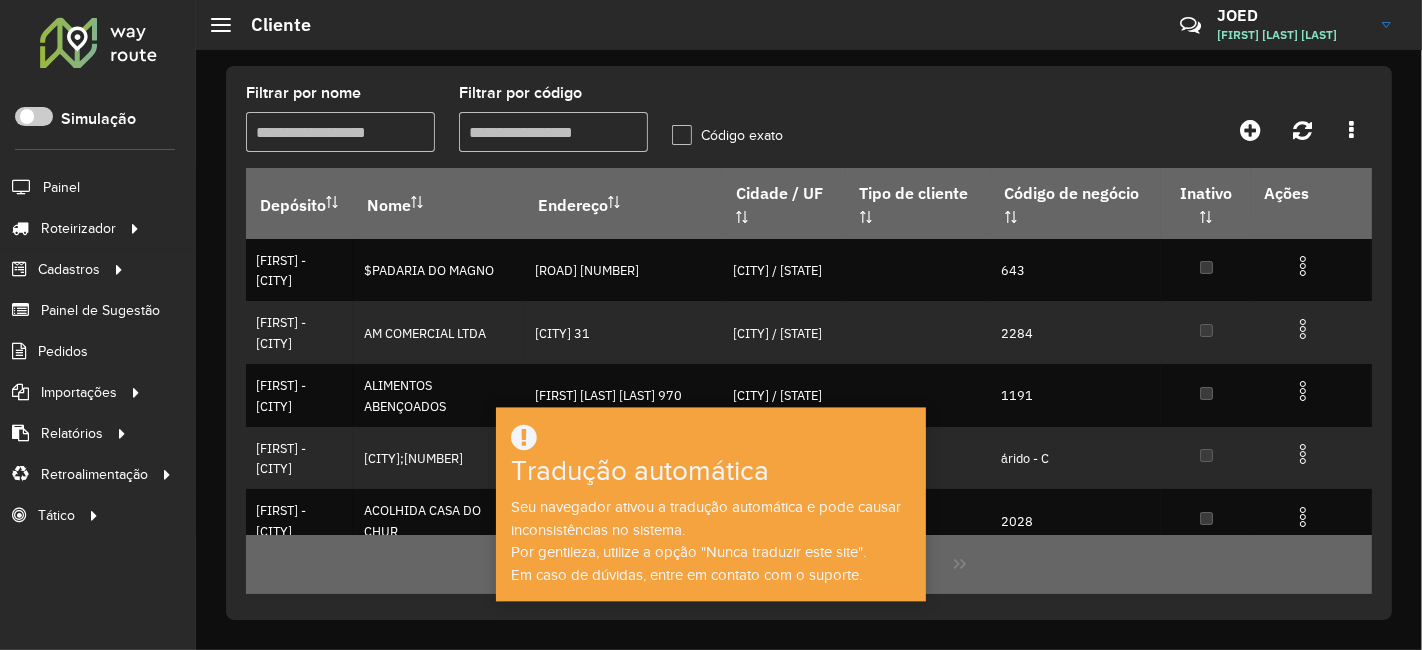click on "Filtrar por código" at bounding box center (553, 132) 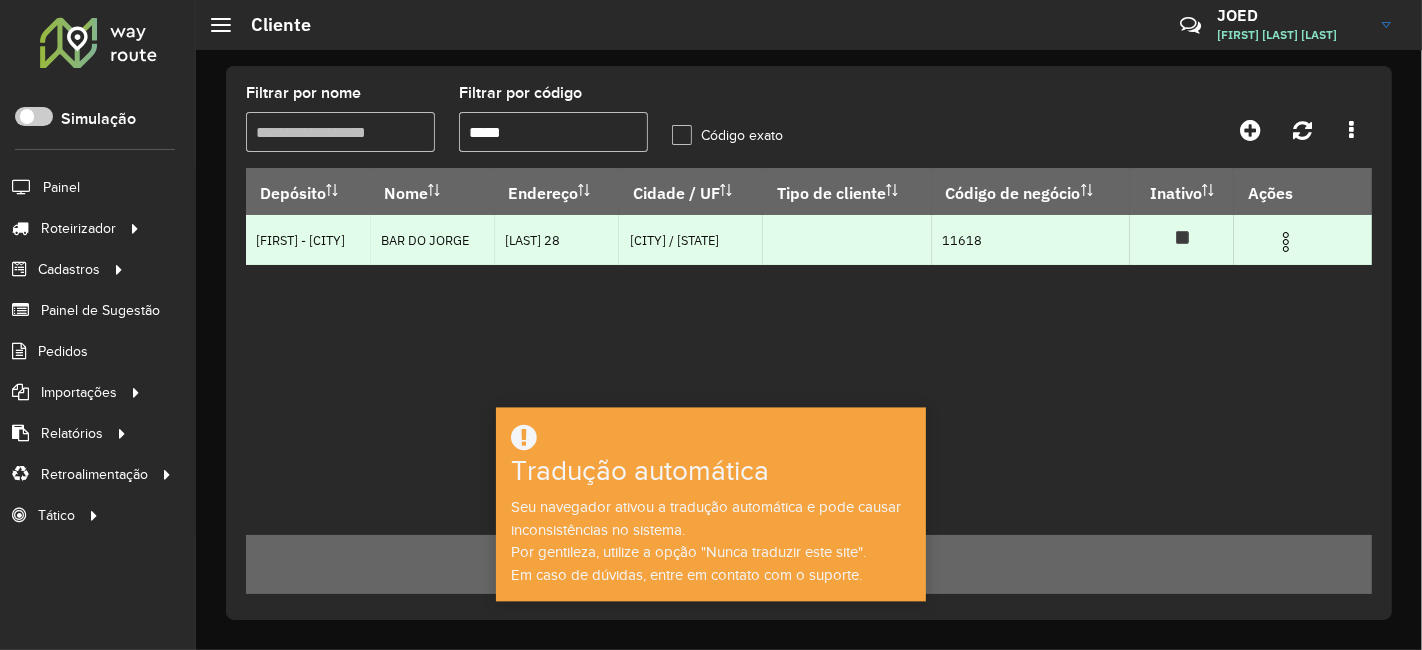 type on "*****" 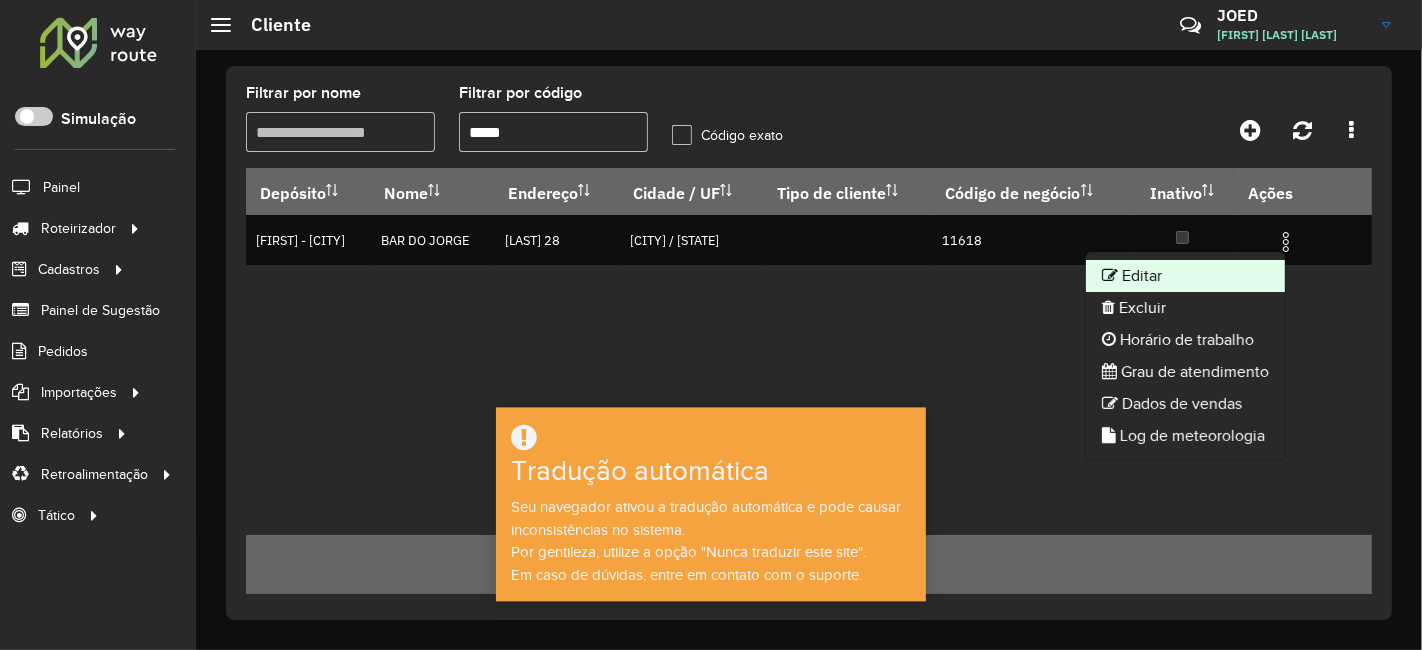 click on "Editar" 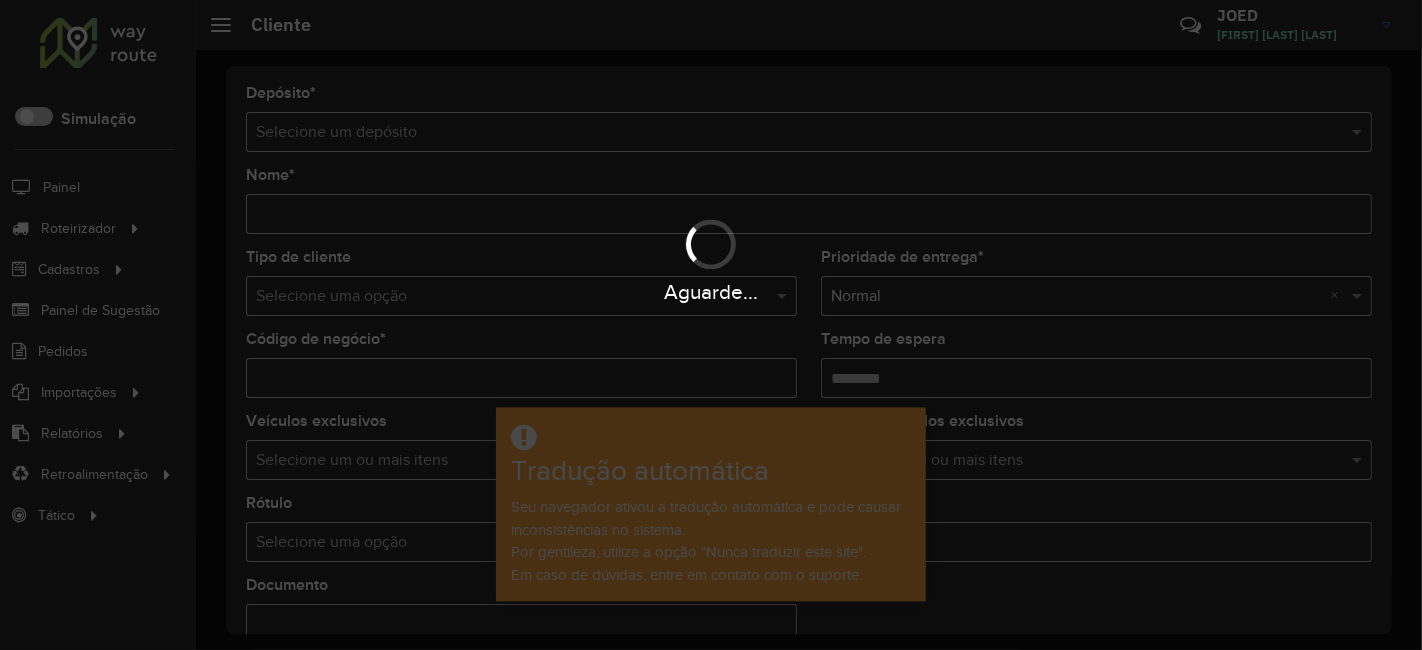 type on "**********" 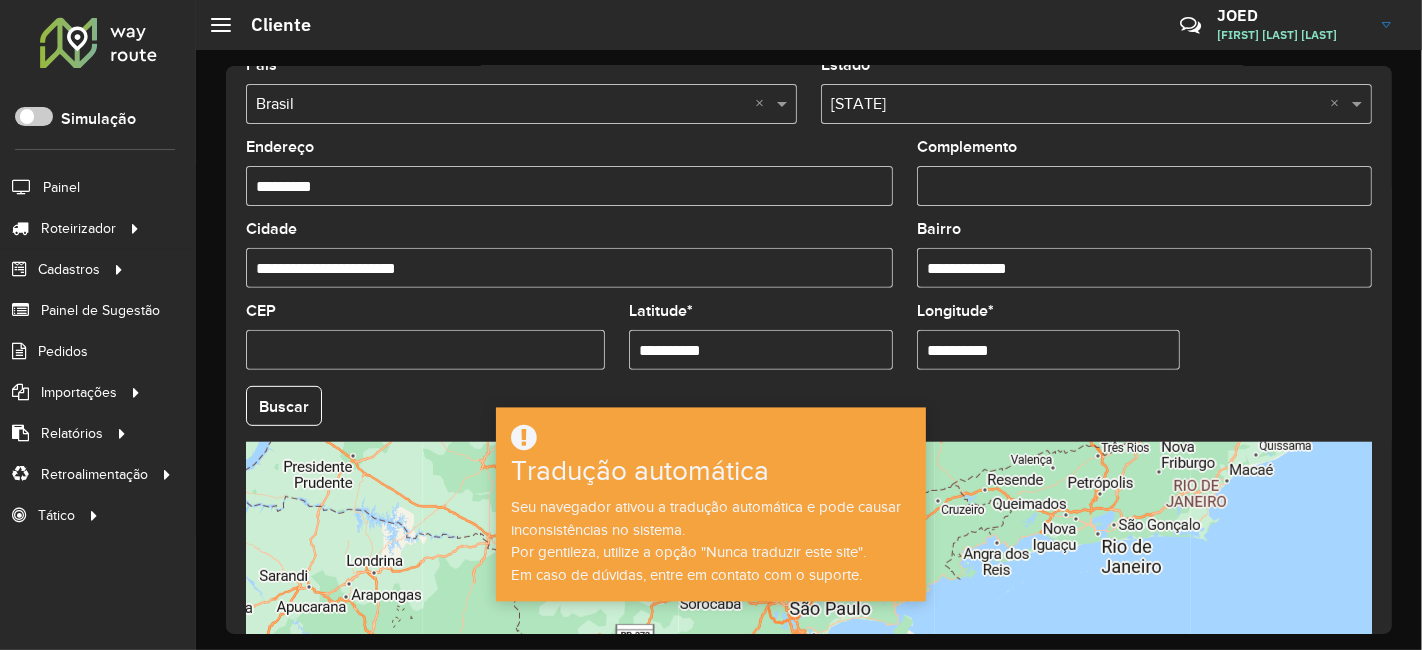 scroll, scrollTop: 666, scrollLeft: 0, axis: vertical 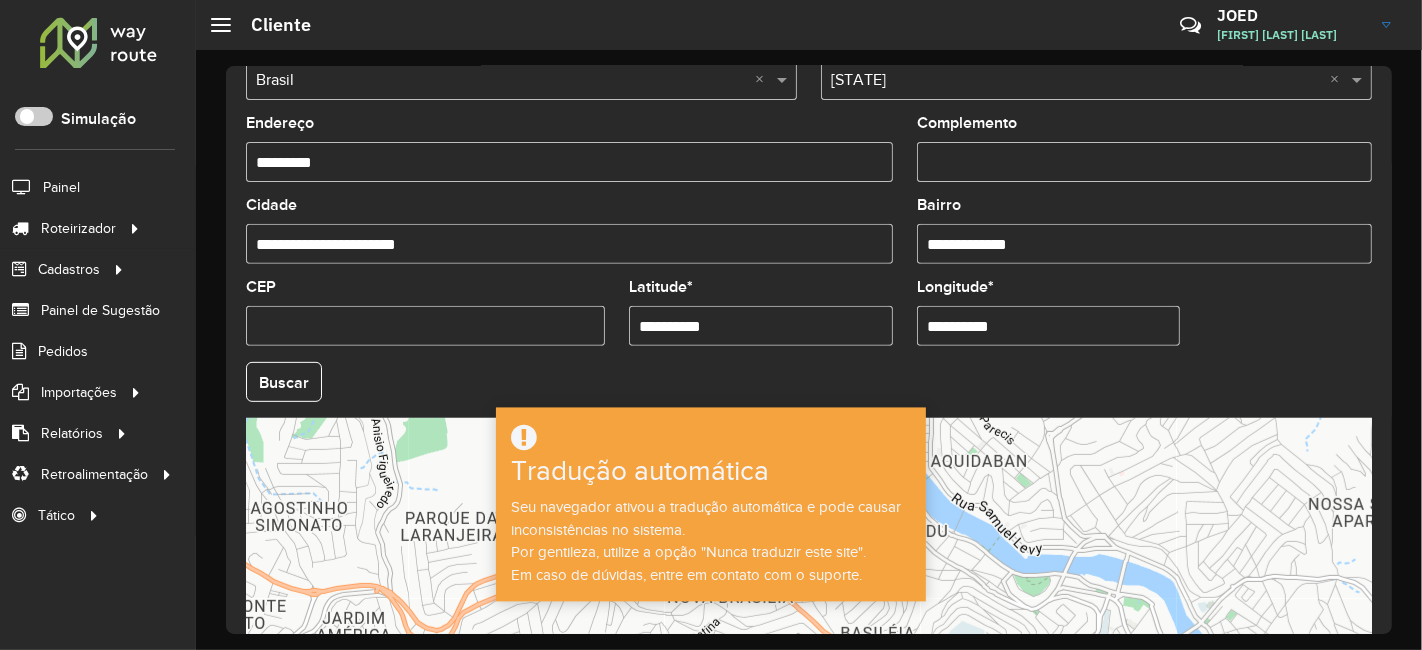 click on "**********" at bounding box center [761, 326] 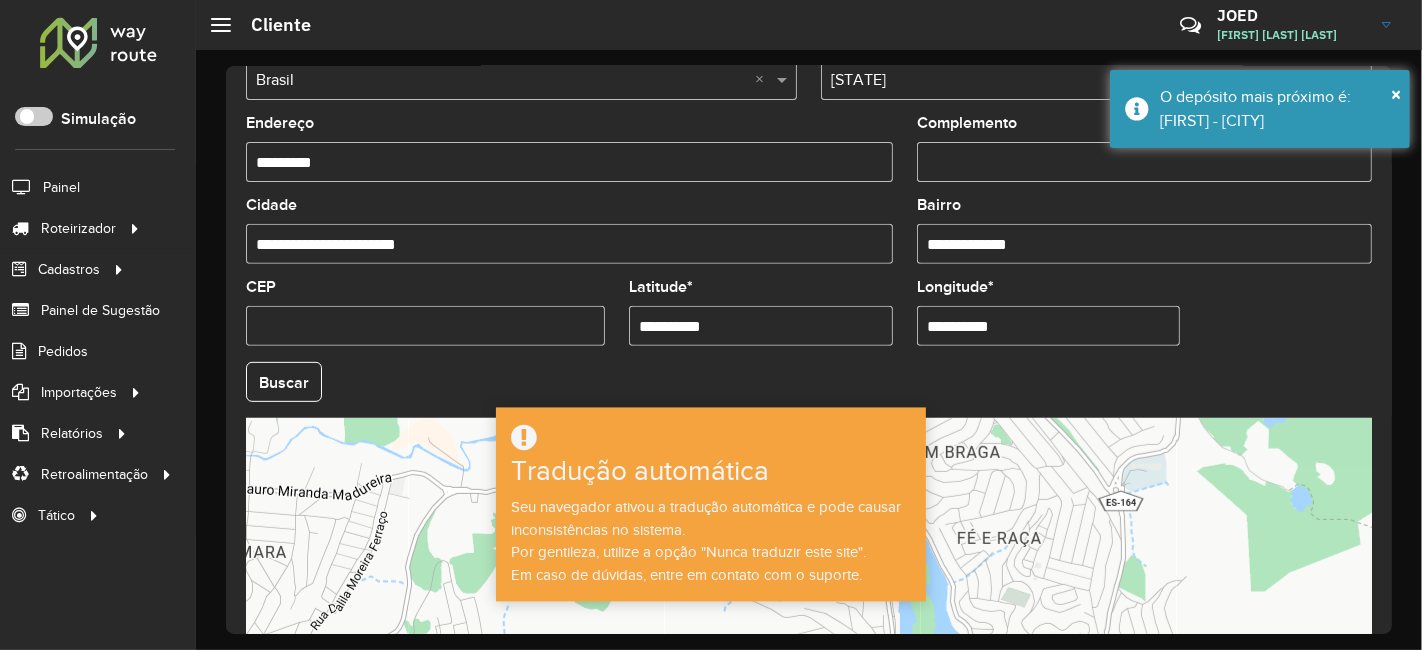click on "**********" at bounding box center (1049, 326) 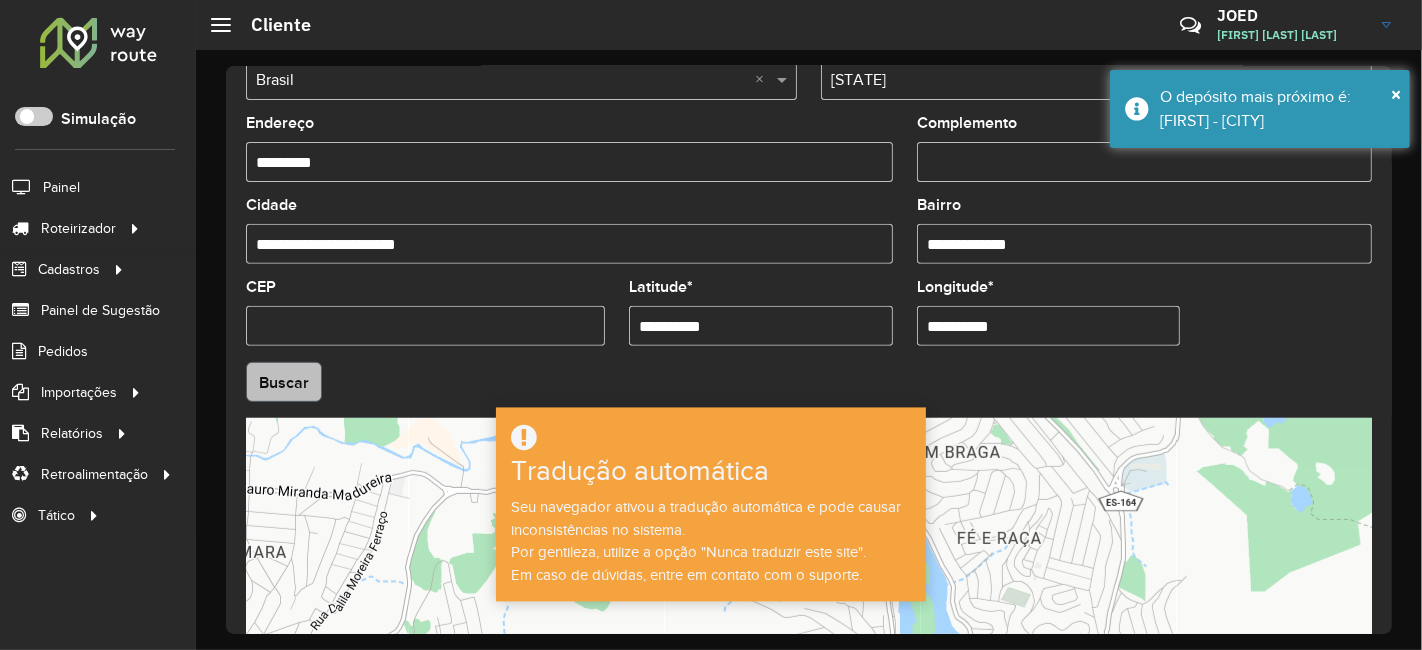 type on "**********" 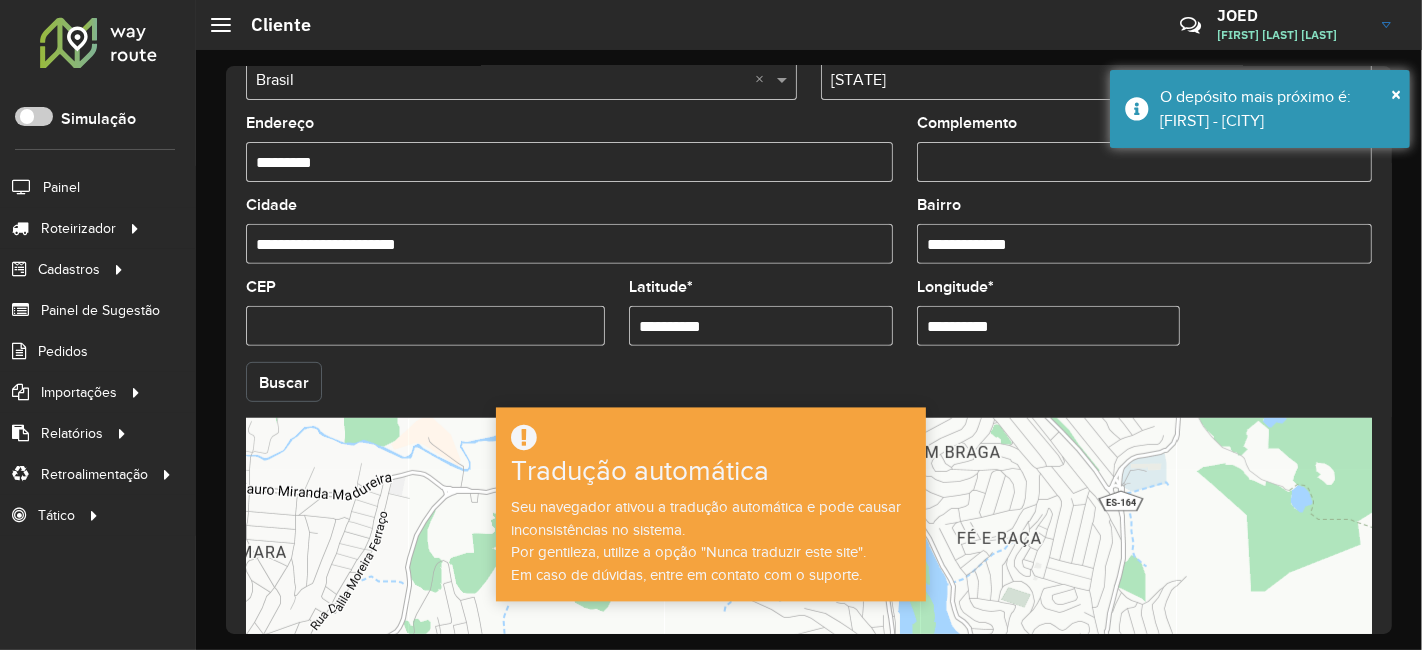 click on "Aguarde... Pop-up bloqueado! Seu navegador bloqueou automaticamente a abertura de uma nova janela.  Acesse as configurações e adicione o endereço do sistema à lista de permissões. Fechar Roteirizador AmbevTech Simulação Painel Roteirizador Entregas Vendas Cadastros Ponto de verificação Classificações de venda Cliente Consulta de setores Depósito Disponibilidade de veículos Fator tipo de produto Planejador Gabarito Grupo Rota Fator Tipo Produto Grupo de rotas exclusiva Grupo de setores Integração de layout Modelo Parada Pedágio Perfil do Vendedor Ponto de apoio FAD Produto Restrição de Atendimento Planner Rodízio de placa Rota exclusiva FAD Rótulo Setor Planejador de Setor Tipo de cliente Tipo de veículo Tipo de veículo RN Transportadora Vendedor Veículo Painel de Sugestão Pedidos Importações Classificação e volume de venda Clientes Fator tipo produto Planejador Gabarito Grau de atendimento Janela de atendimento Localização Pedidos Restrição de Atendimento Planner Vendedor Setor" at bounding box center (711, 325) 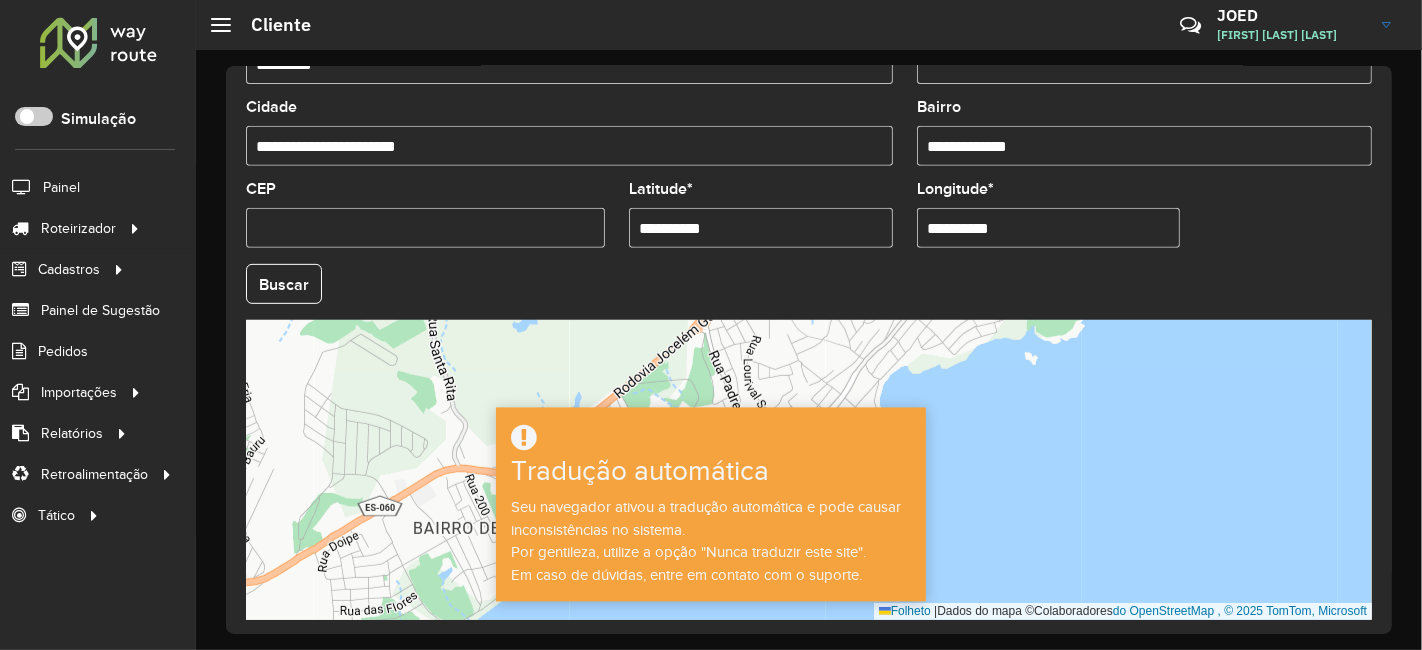 scroll, scrollTop: 837, scrollLeft: 0, axis: vertical 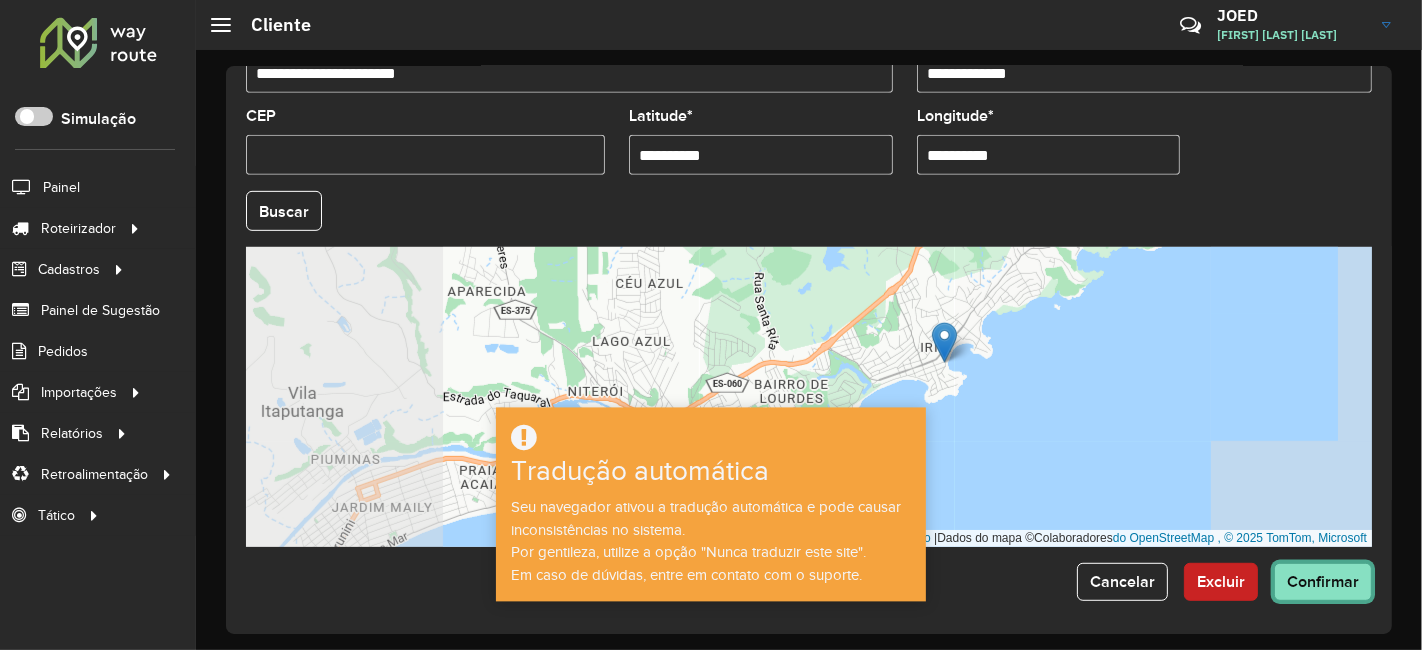click on "Confirmar" 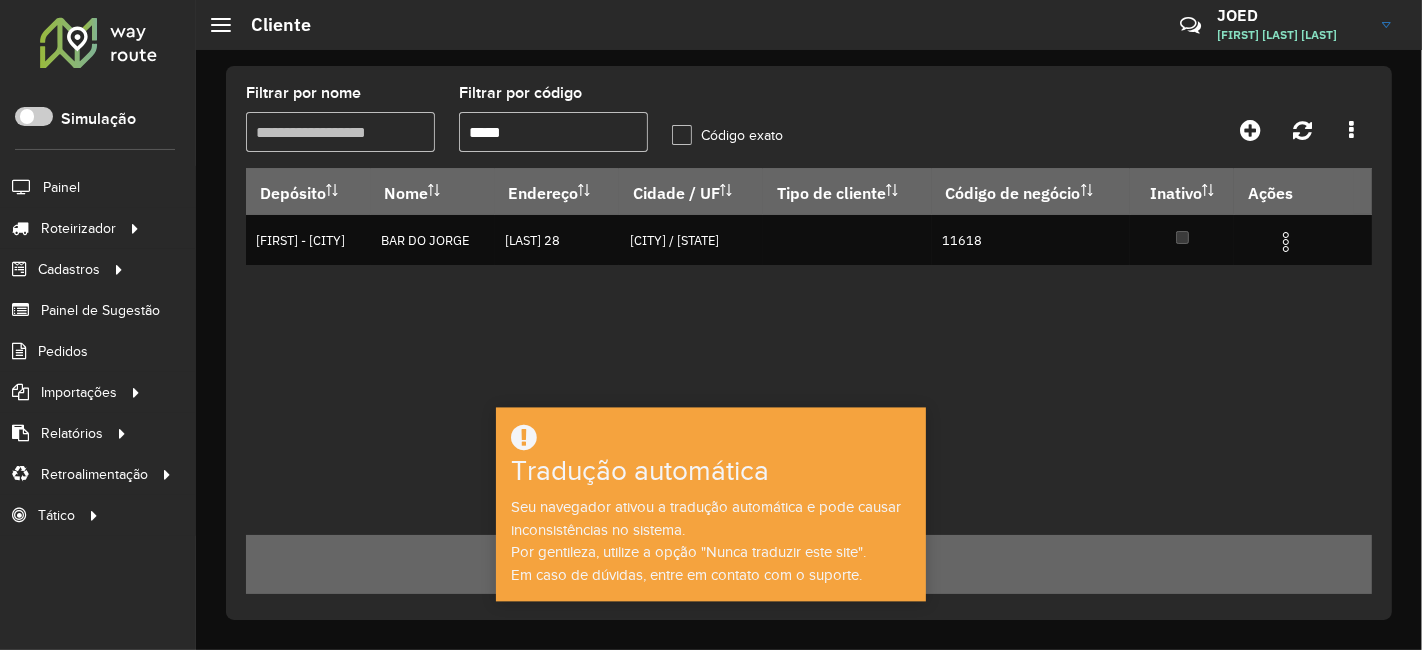 click on "*****" at bounding box center (553, 132) 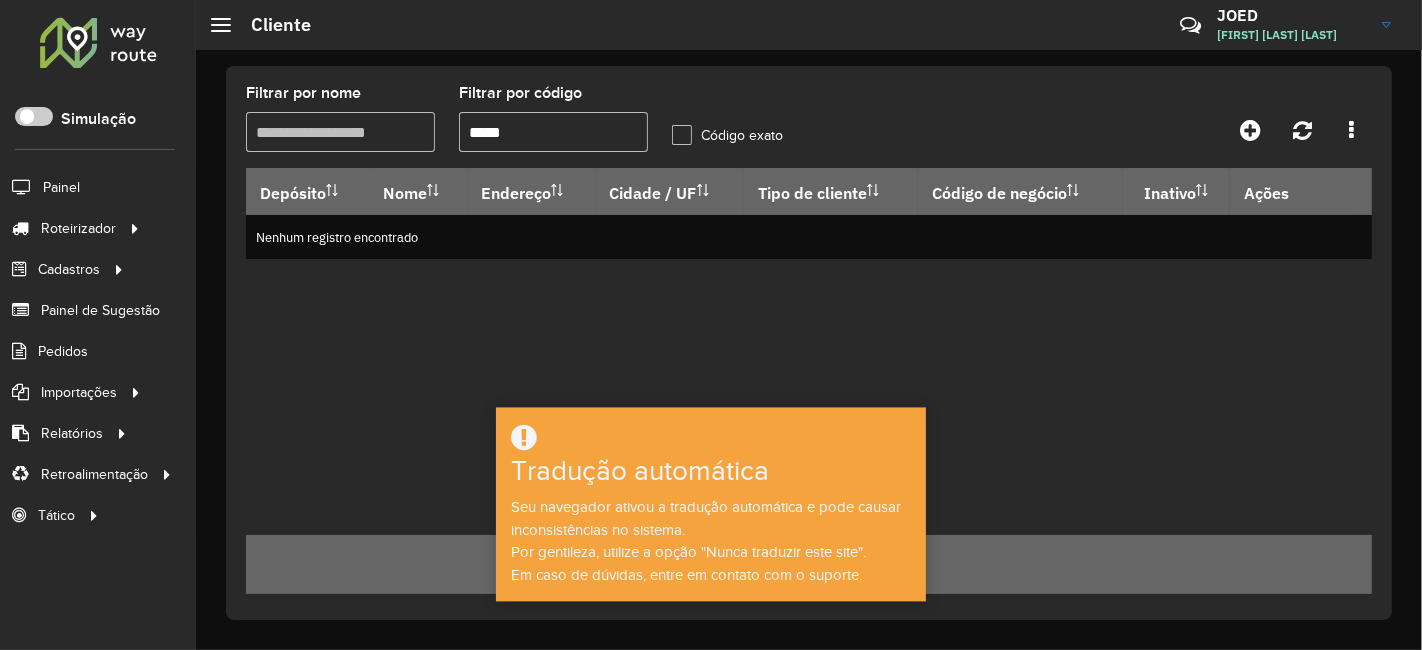 click on "Código exato" 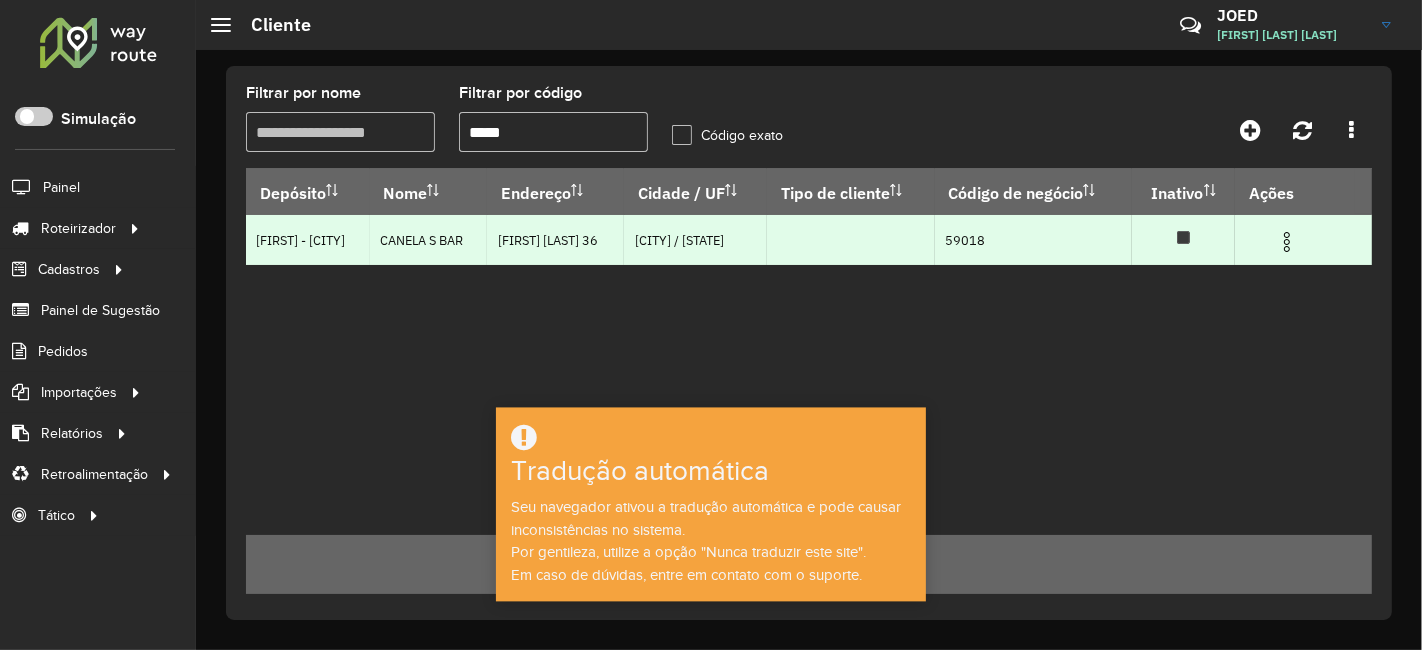 type on "*****" 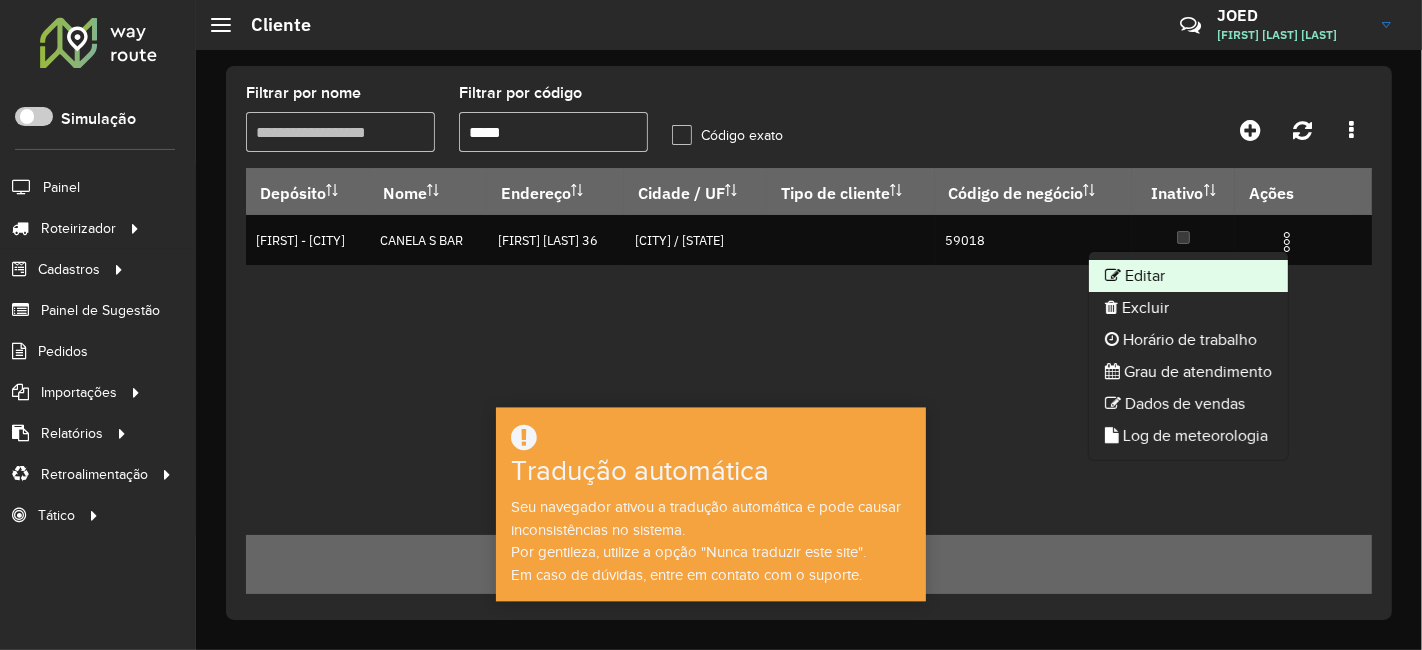 click on "Editar" 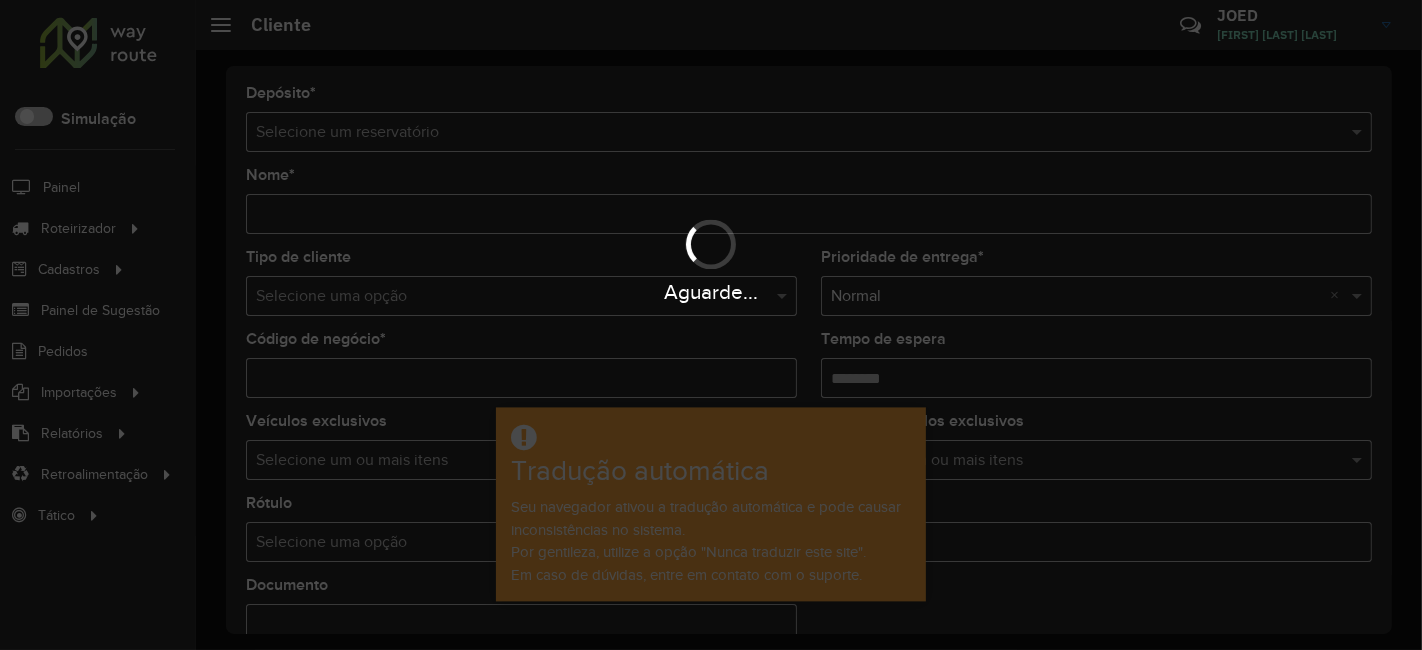 type on "**********" 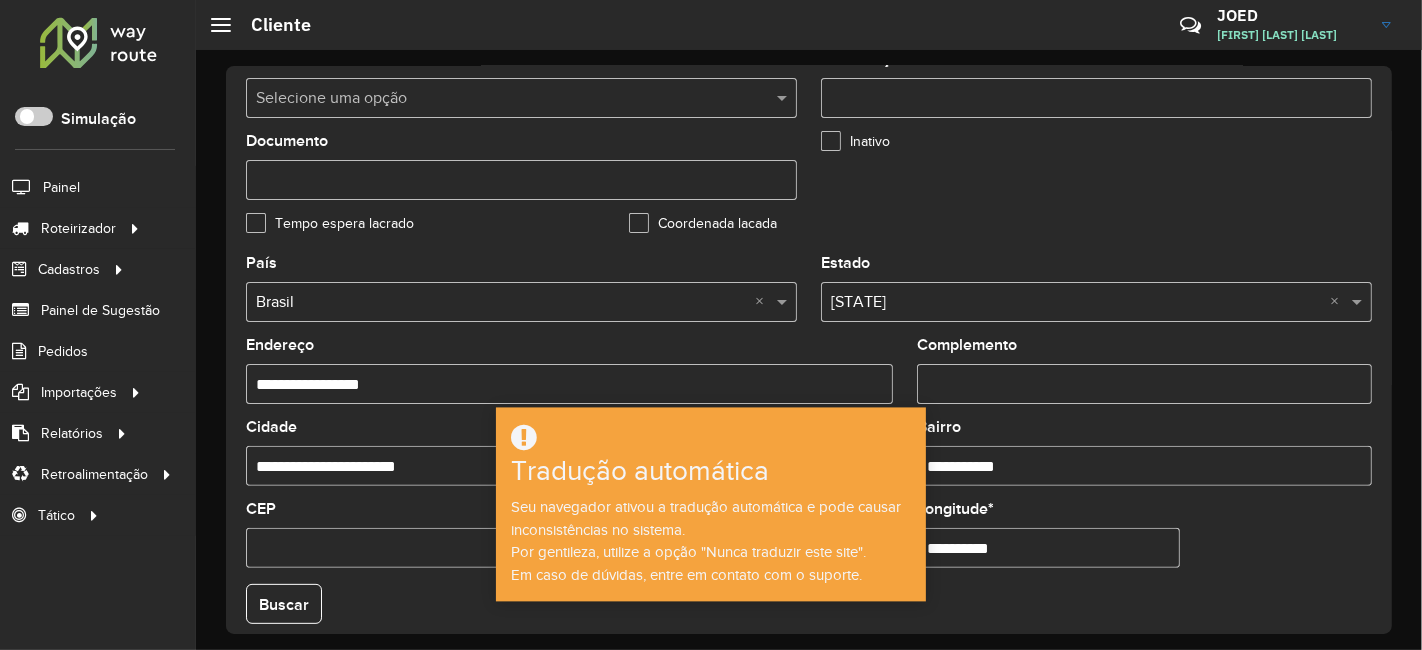 scroll, scrollTop: 666, scrollLeft: 0, axis: vertical 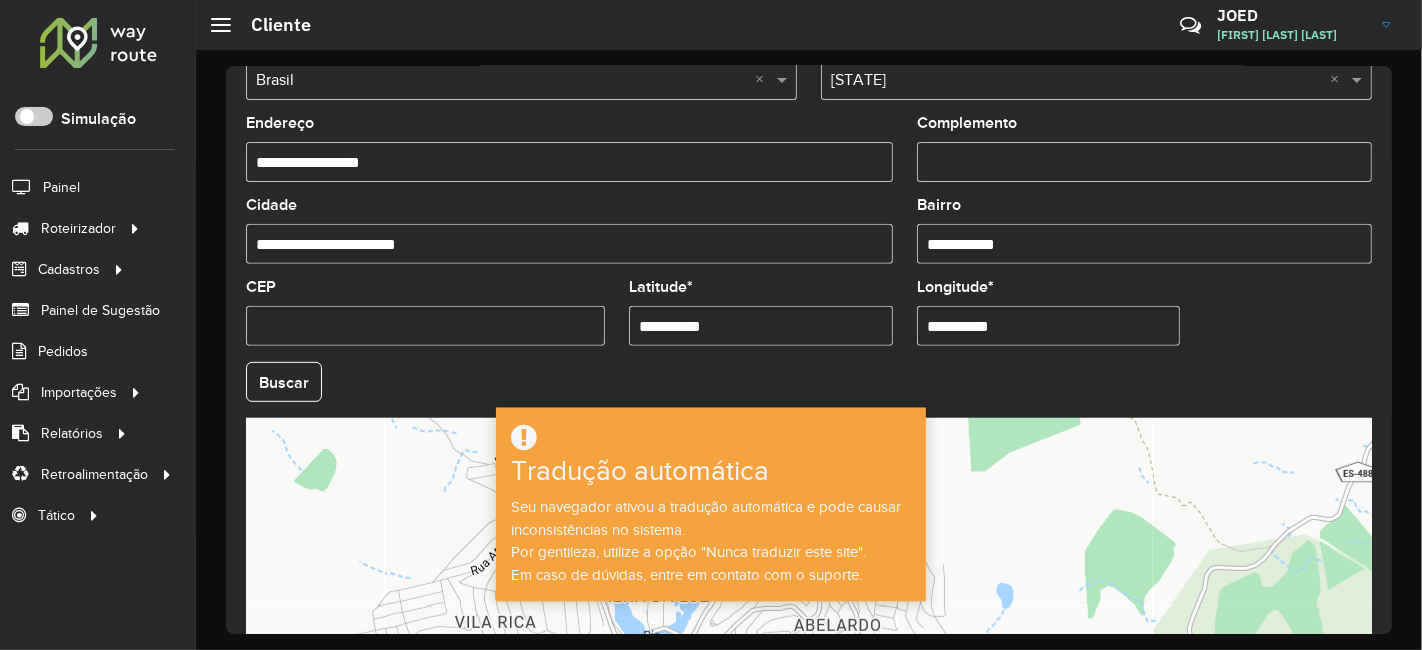 click on "**********" at bounding box center (761, 326) 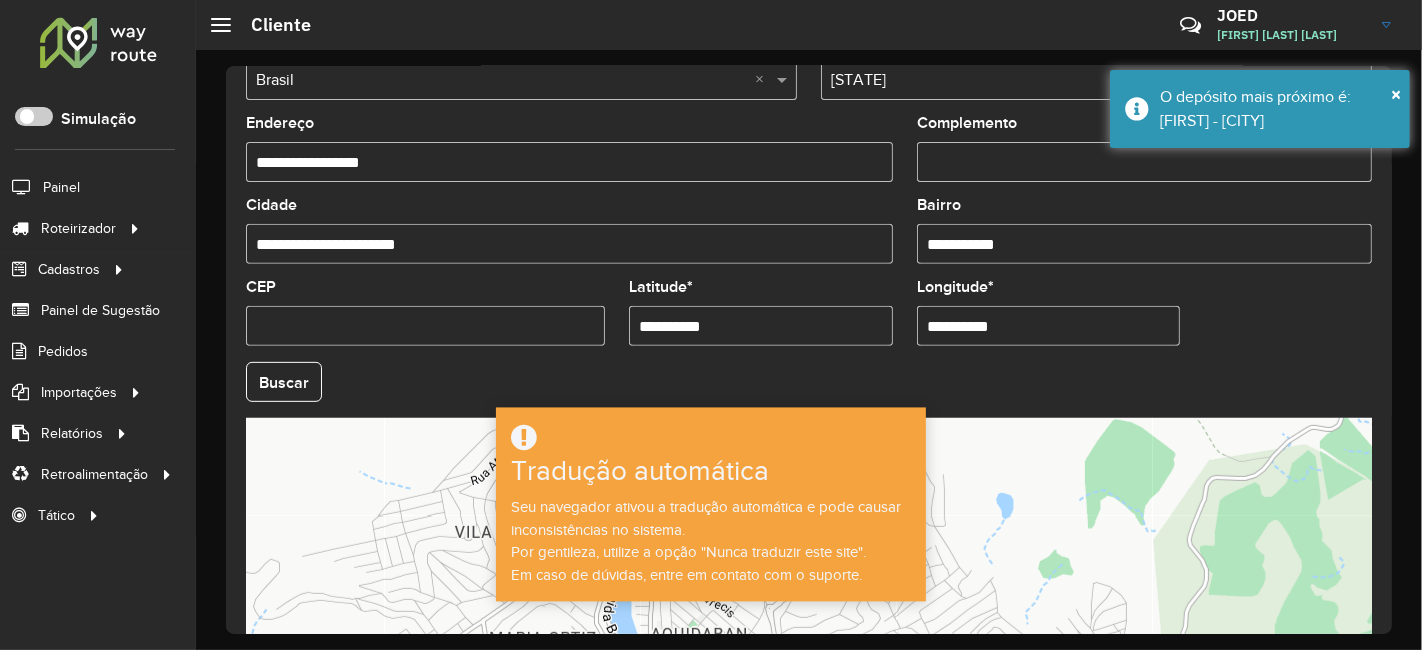 click on "**********" at bounding box center [1049, 326] 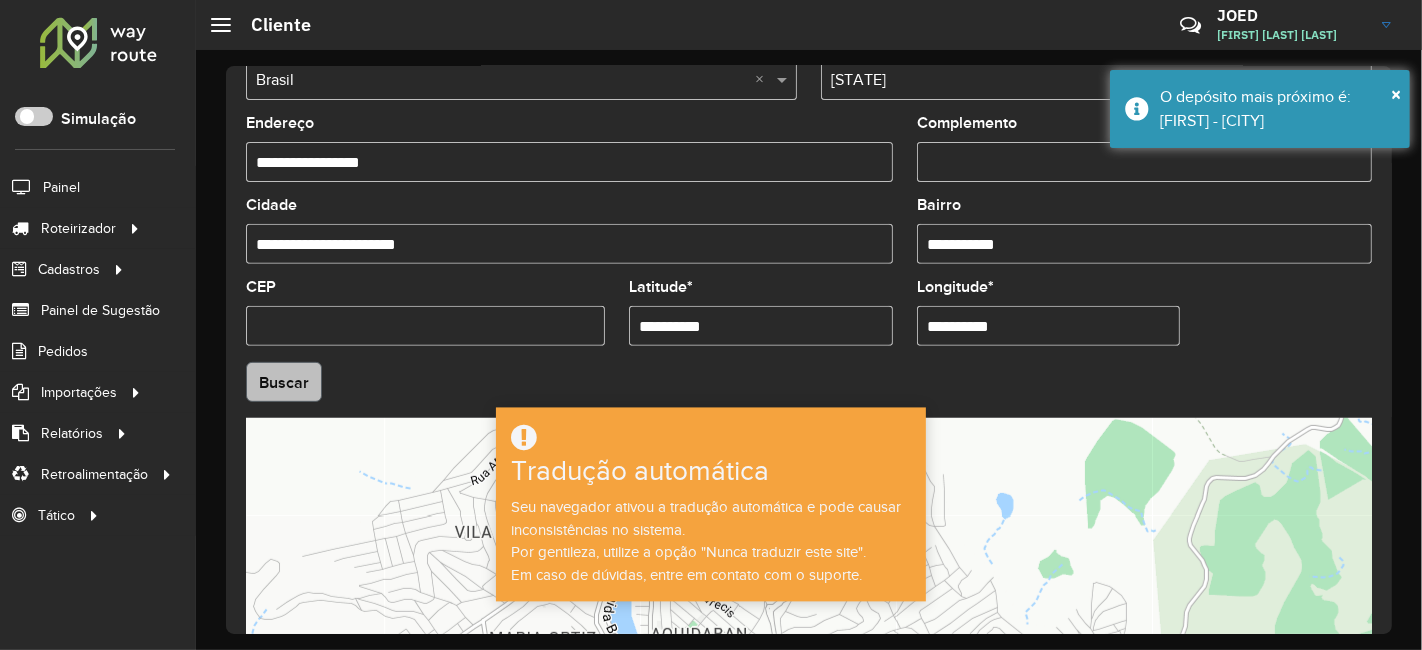 type on "**********" 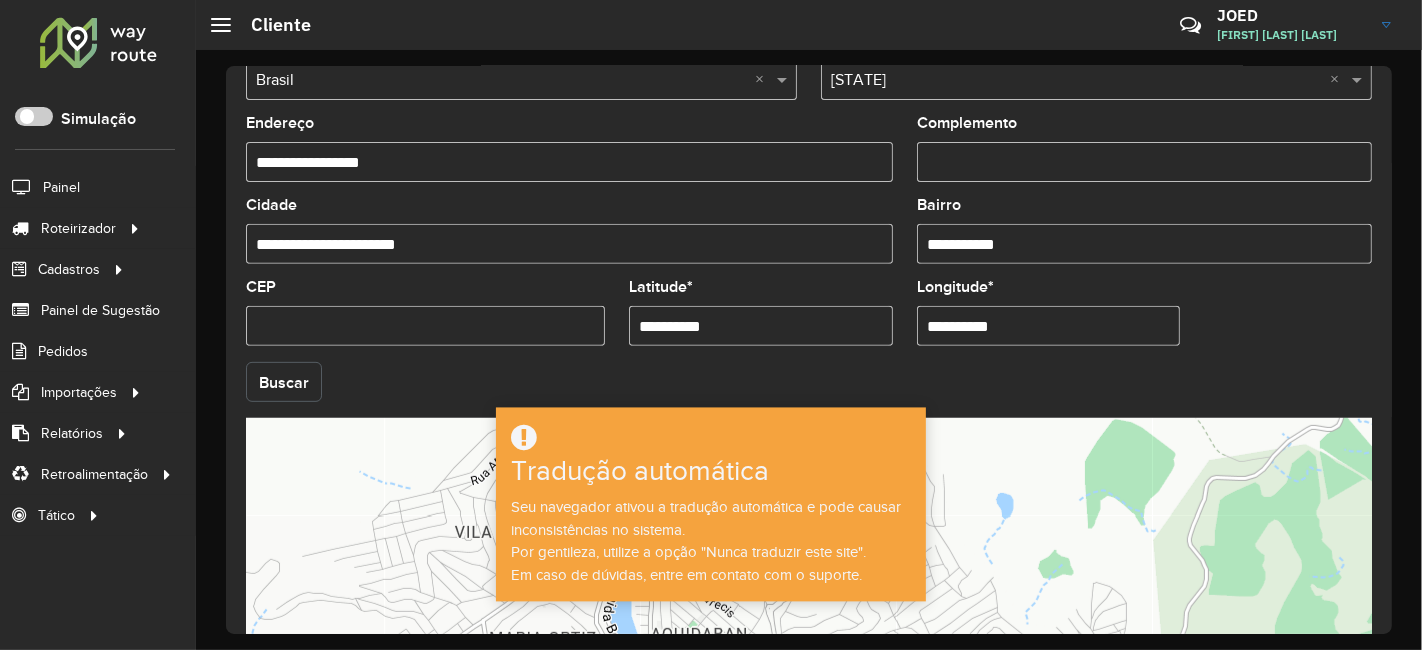 click on "Aguarde... Pop-up bloqueado! Seu navegador bloqueou automaticamente a abertura de uma nova janela.  Acesse as configurações e adicione o endereço do sistema à lista de permissões. Fechar Roteirizador AmbevTech Simulação Painel Roteirizador Entregas Vendas Cadastros Ponto de verificação Classificações de venda Cliente Consulta de setores Depósito Disponibilidade de veículos Fator tipo de produto Planejador Gabarito Grupo Rota Fator Tipo Produto Grupo de rotas exclusiva Grupo de setores Integração de layout Modelo Parada Pedágio Perfil do Vendedor Ponto de apoio FAD Produto Restrição de Atendimento Planner Rodízio de placa Rota exclusiva FAD Rótulo Setor Planejador de Setor Tipo de cliente Tipo de veículo Tipo de veículo RN Transportadora Vendedor Veículo Painel de Sugestão Pedidos Importações Classificação e volume de venda Clientes Fator tipo produto Planejador Gabarito Grau de atendimento Janela de atendimento Localização Pedidos Restrição de Atendimento Planner Vendedor Setor" at bounding box center [711, 325] 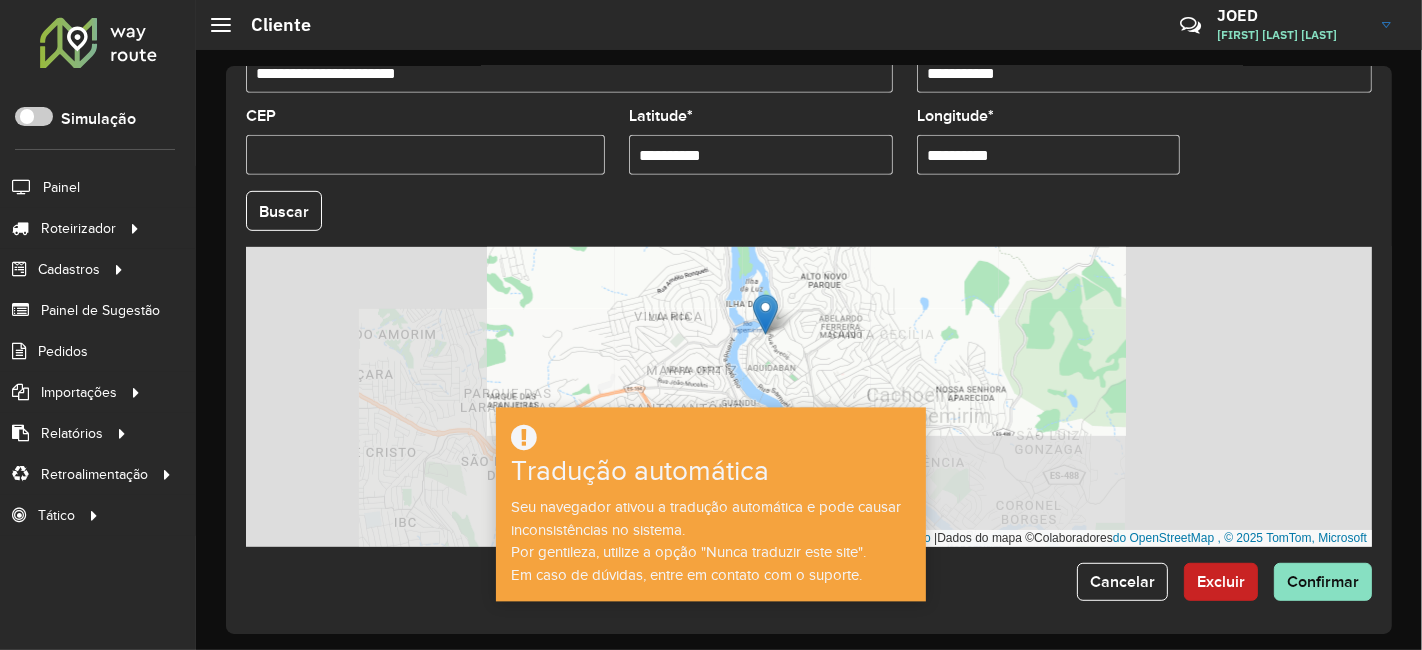 scroll, scrollTop: 837, scrollLeft: 0, axis: vertical 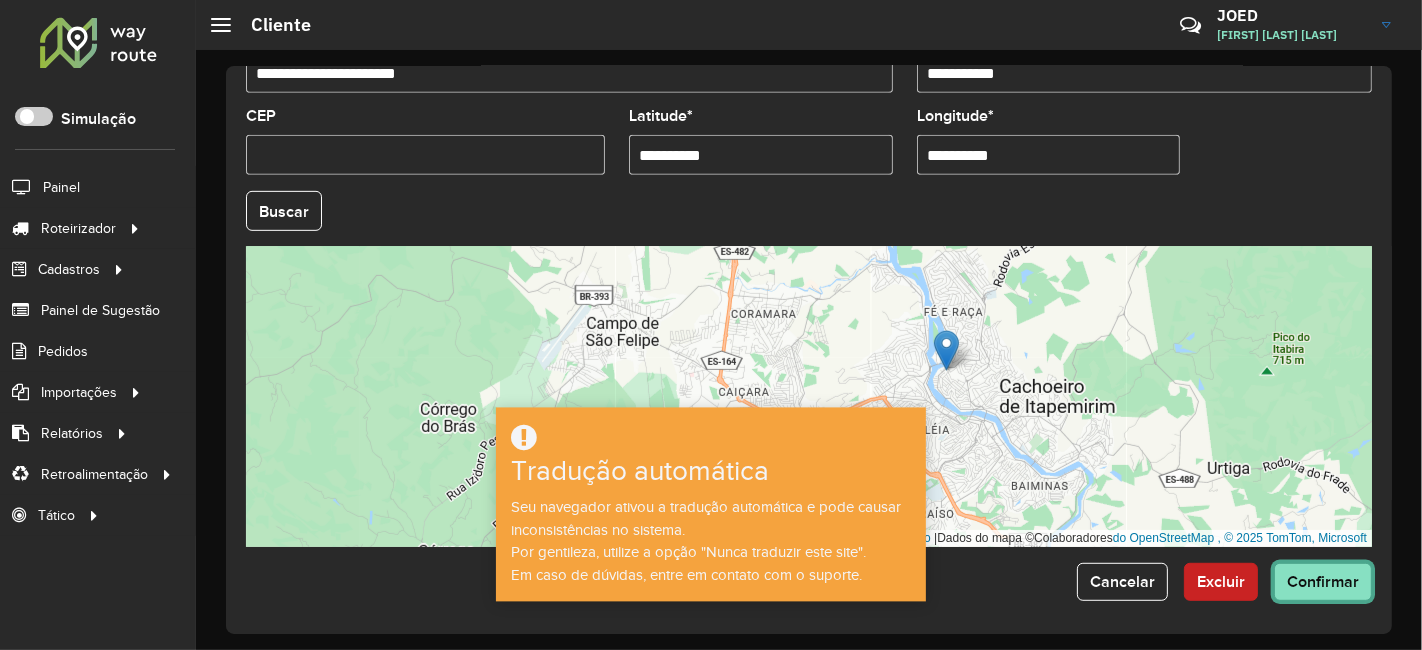 click on "Confirmar" 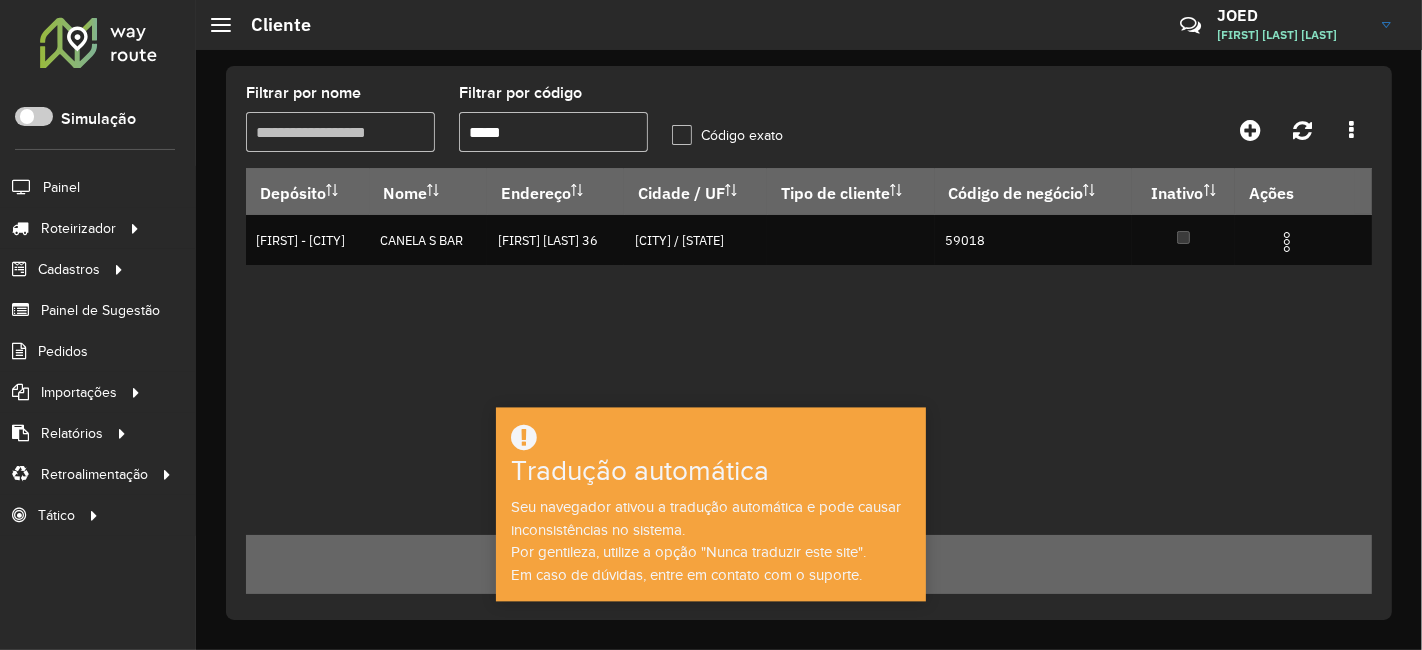 click on "*****" at bounding box center (553, 132) 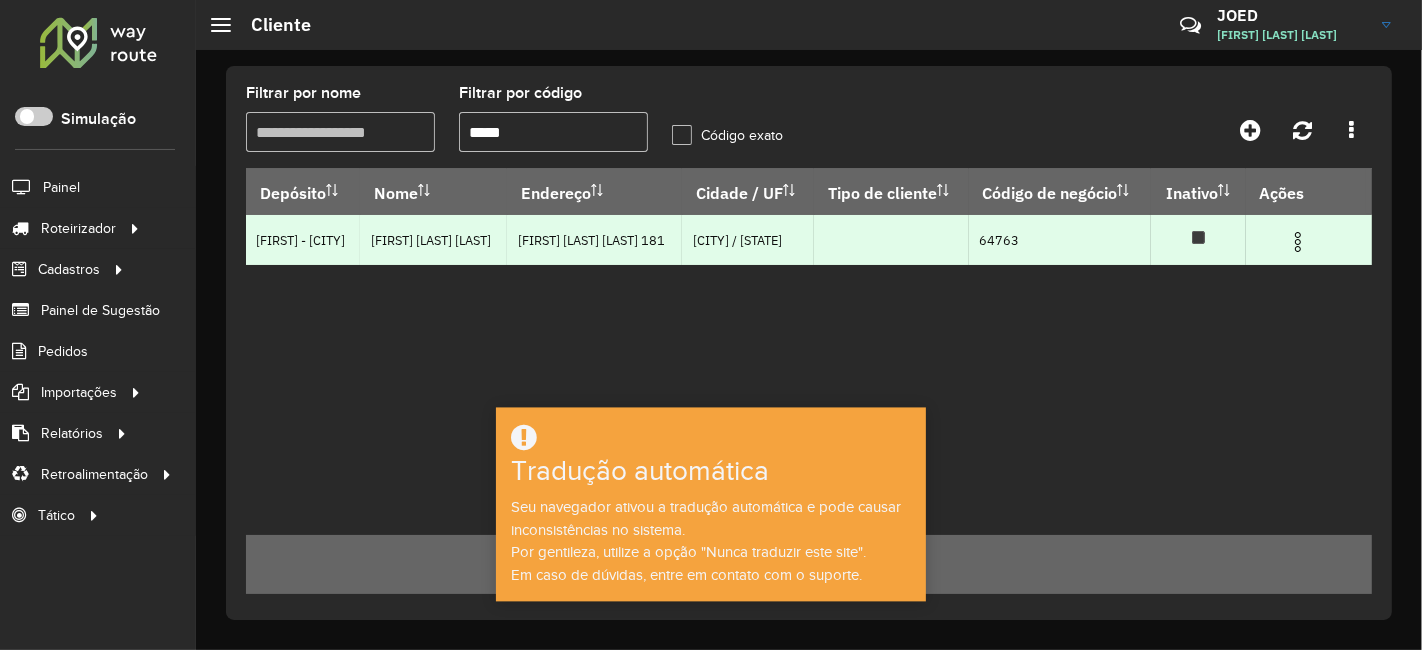 type on "*****" 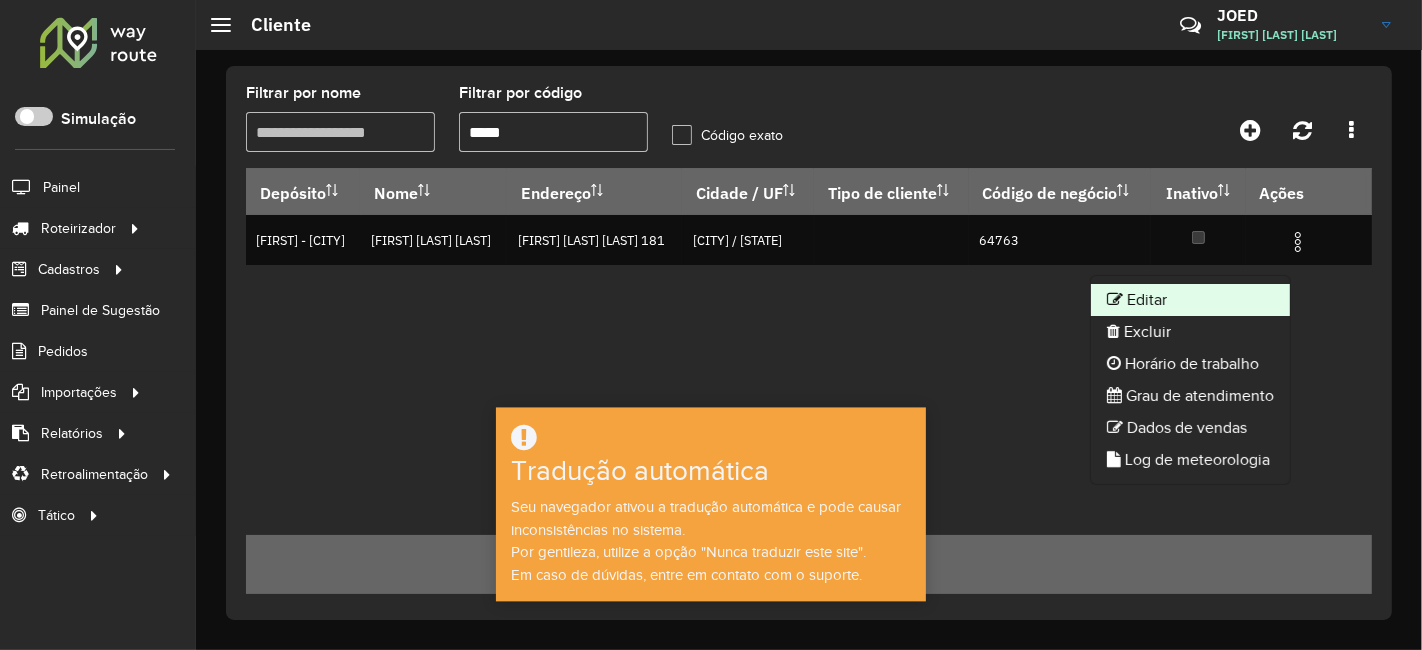 click on "Editar" 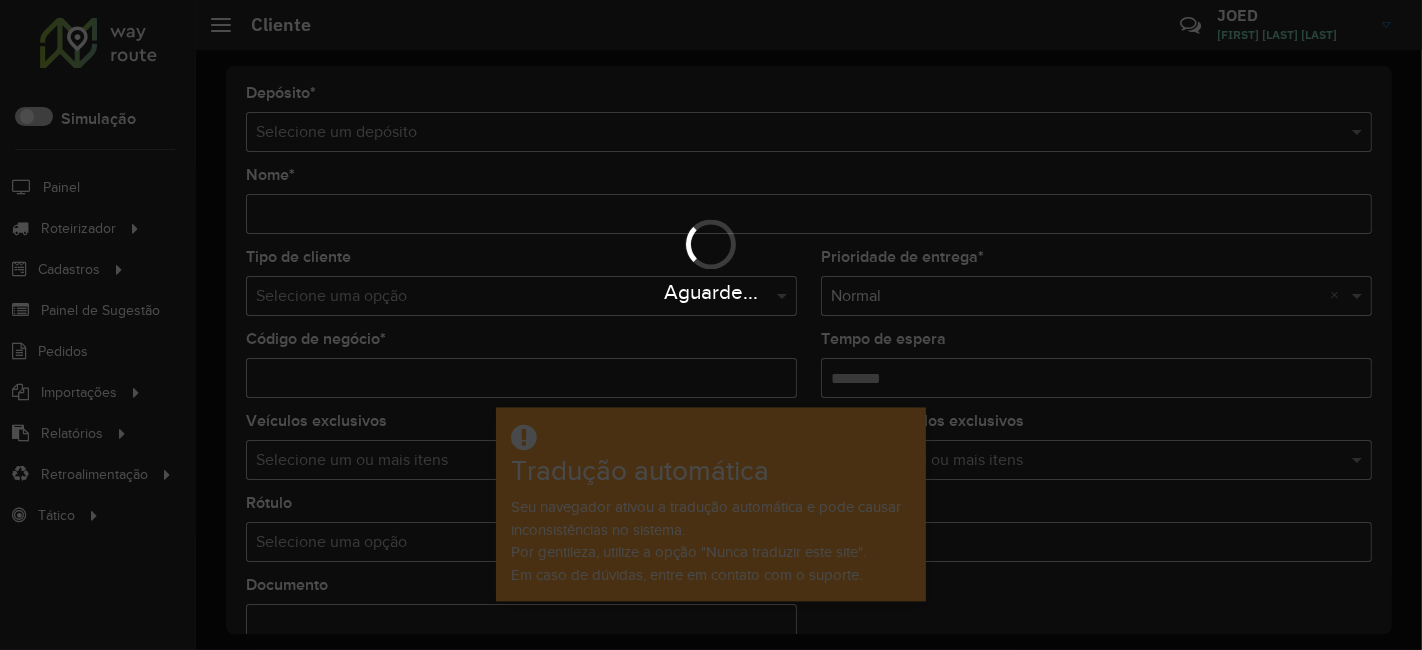 type on "**********" 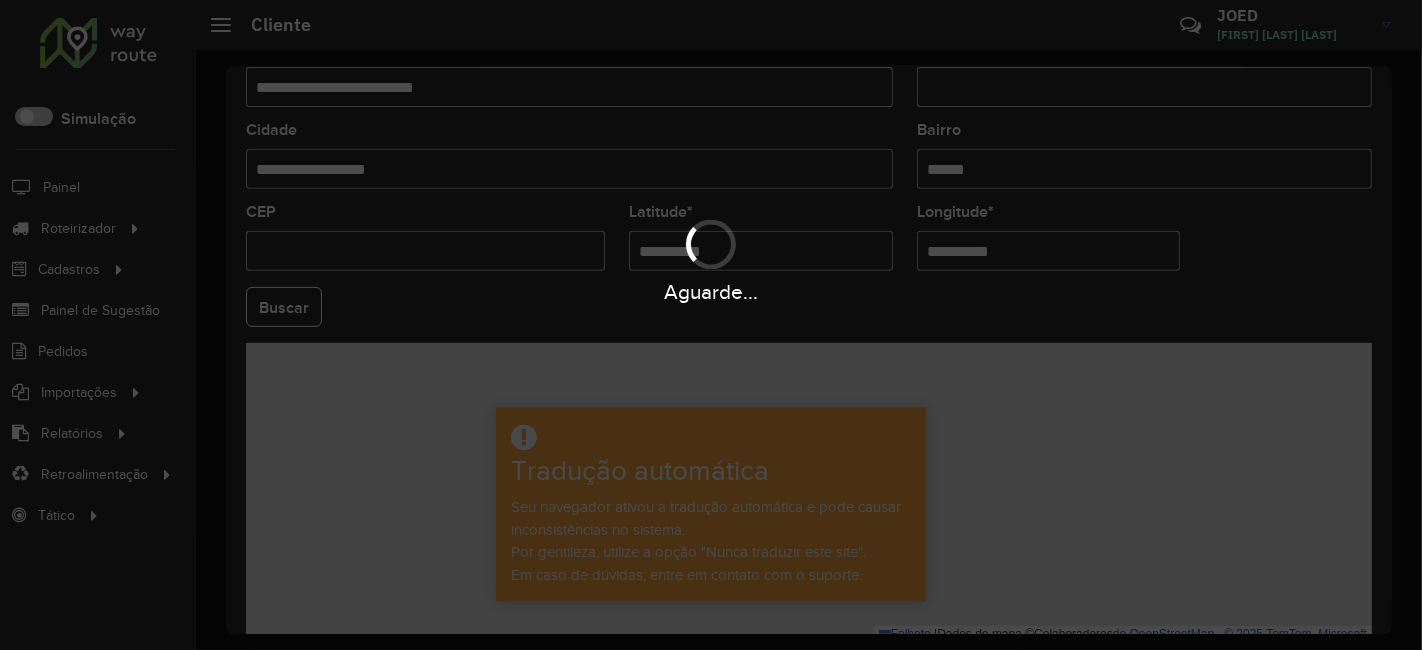 scroll, scrollTop: 777, scrollLeft: 0, axis: vertical 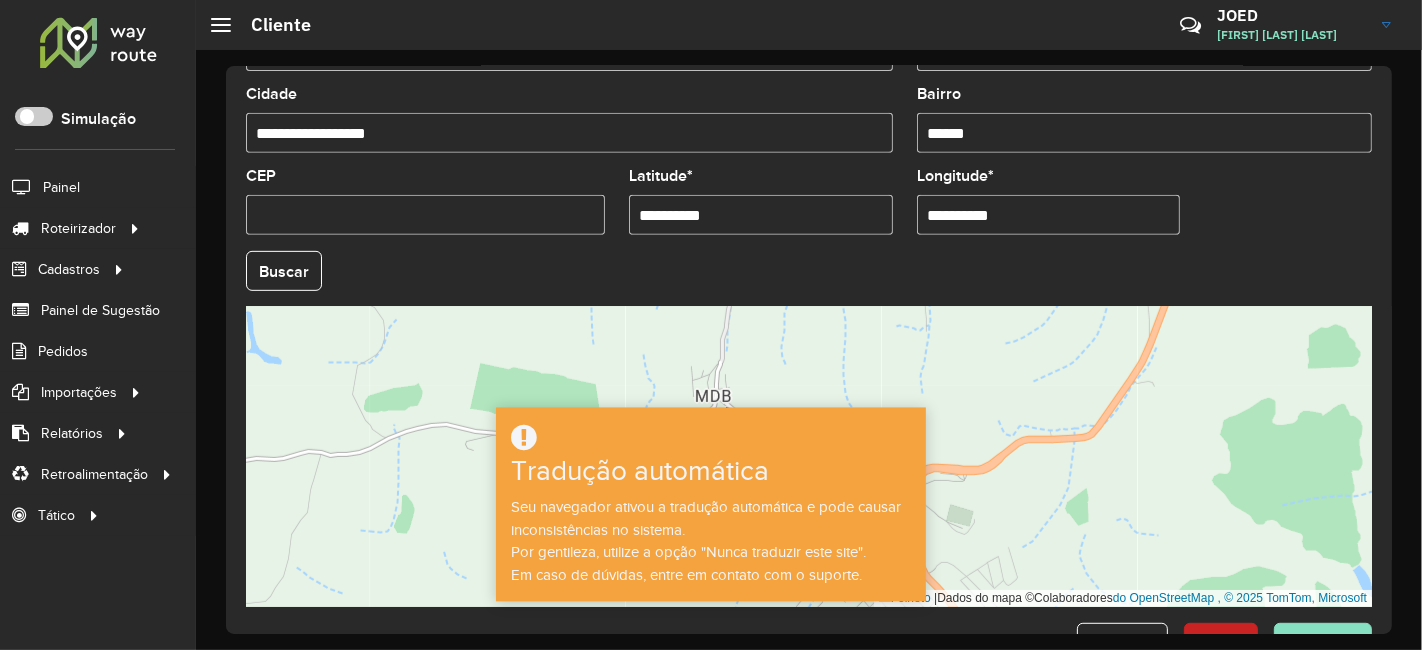 click on "**********" at bounding box center (761, 215) 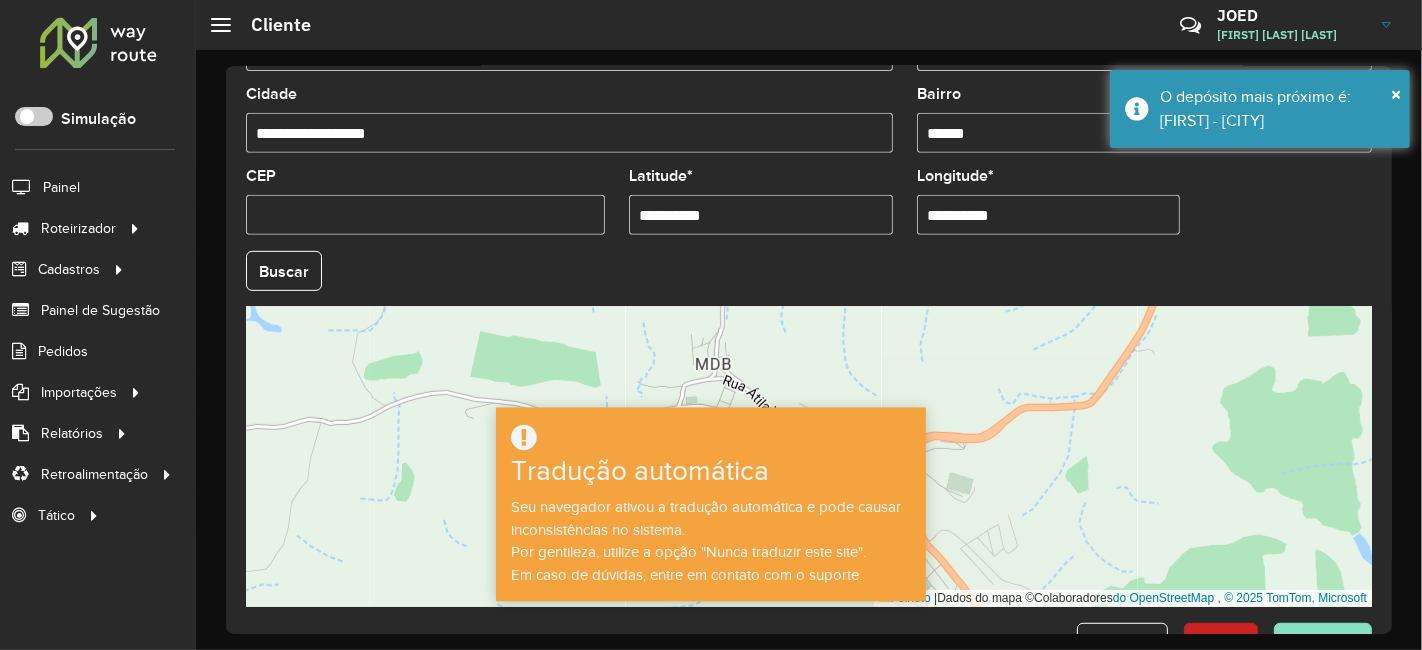 click on "**********" at bounding box center [1049, 215] 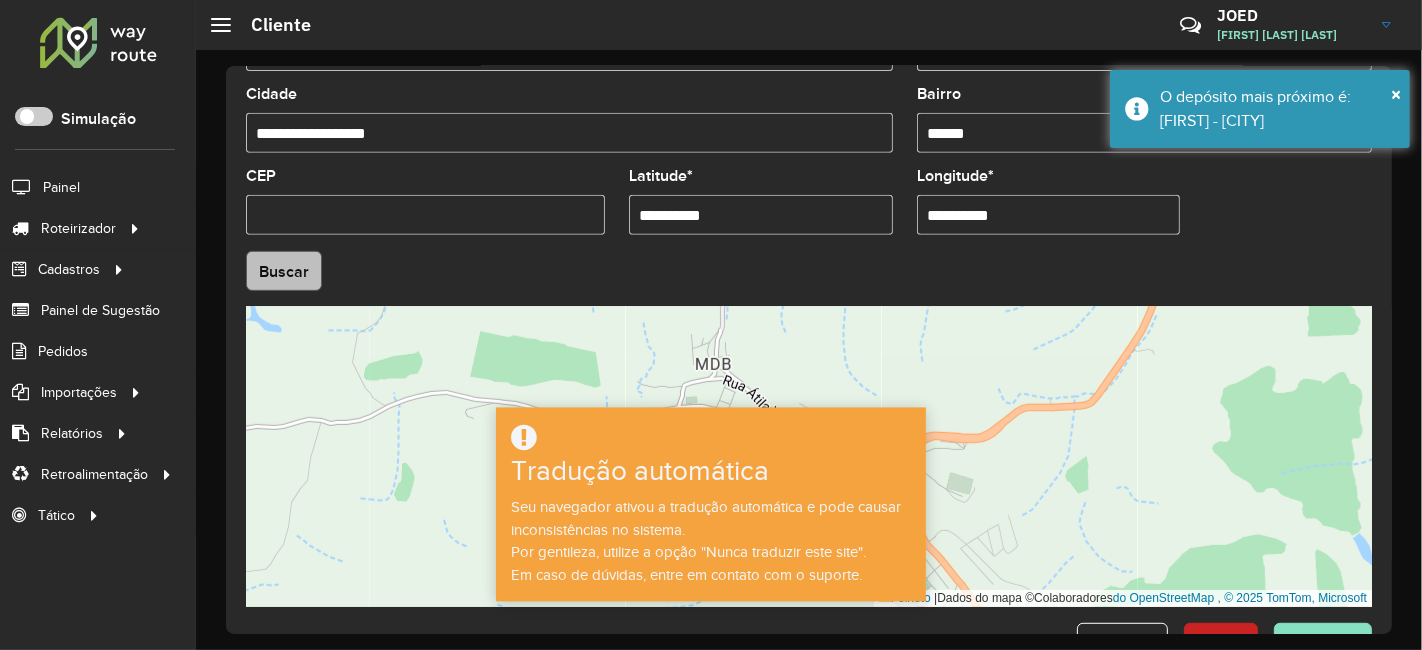 type on "**********" 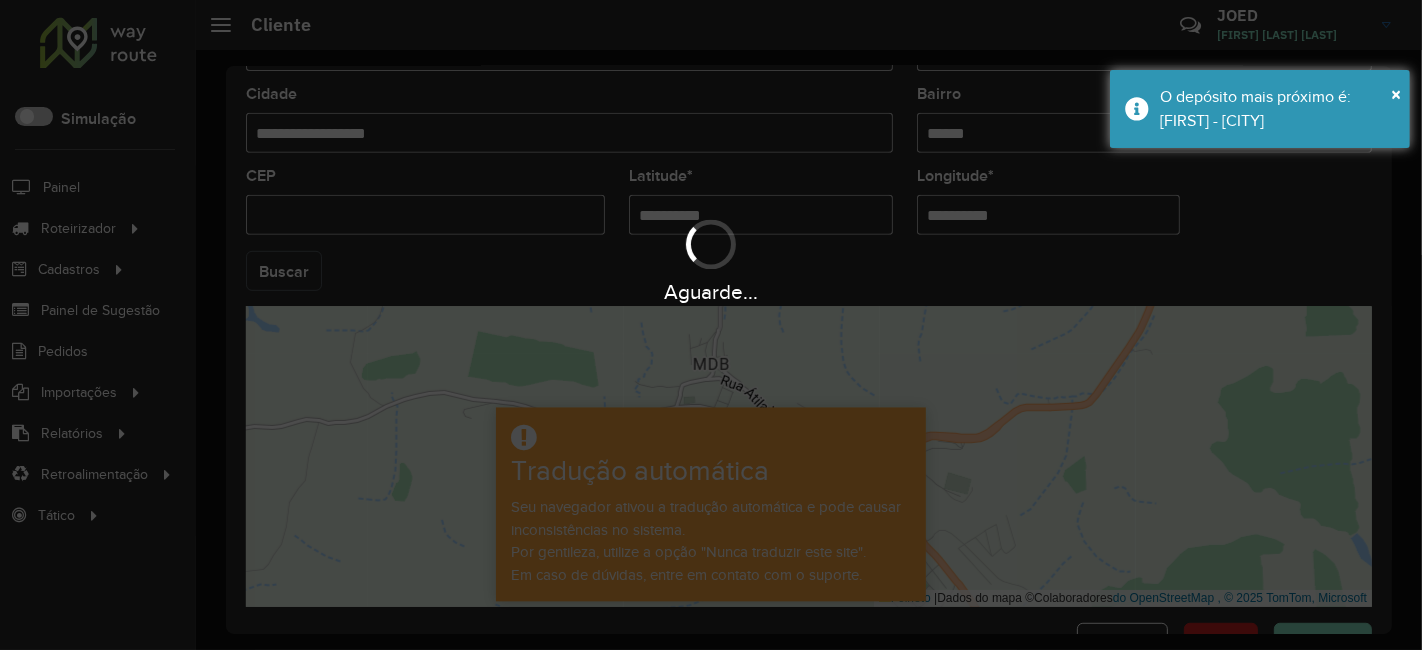 click on "Aguarde... Pop-up bloqueado! Seu navegador bloqueou automaticamente a abertura de uma nova janela.  Acesse as configurações e adicione o endereço do sistema à lista de permissões. Fechar Roteirizador AmbevTech Simulação Painel Roteirizador Entregas Vendas Cadastros Ponto de verificação Classificações de venda Cliente Consulta de setores Depósito Disponibilidade de veículos Fator tipo de produto Planejador Gabarito Grupo Rota Fator Tipo Produto Grupo de rotas exclusiva Grupo de setores Integração de layout Modelo Parada Pedágio Perfil do Vendedor Ponto de apoio FAD Produto Restrição de Atendimento Planner Rodízio de placa Rota exclusiva FAD Rótulo Setor Planejador de Setor Tipo de cliente Tipo de veículo Tipo de veículo RN Transportadora Vendedor Veículo Painel de Sugestão Pedidos Importações Classificação e volume de venda Clientes Fator tipo produto Planejador Gabarito Grau de atendimento Janela de atendimento Localização Pedidos Restrição de Atendimento Planner Vendedor Setor" at bounding box center [711, 325] 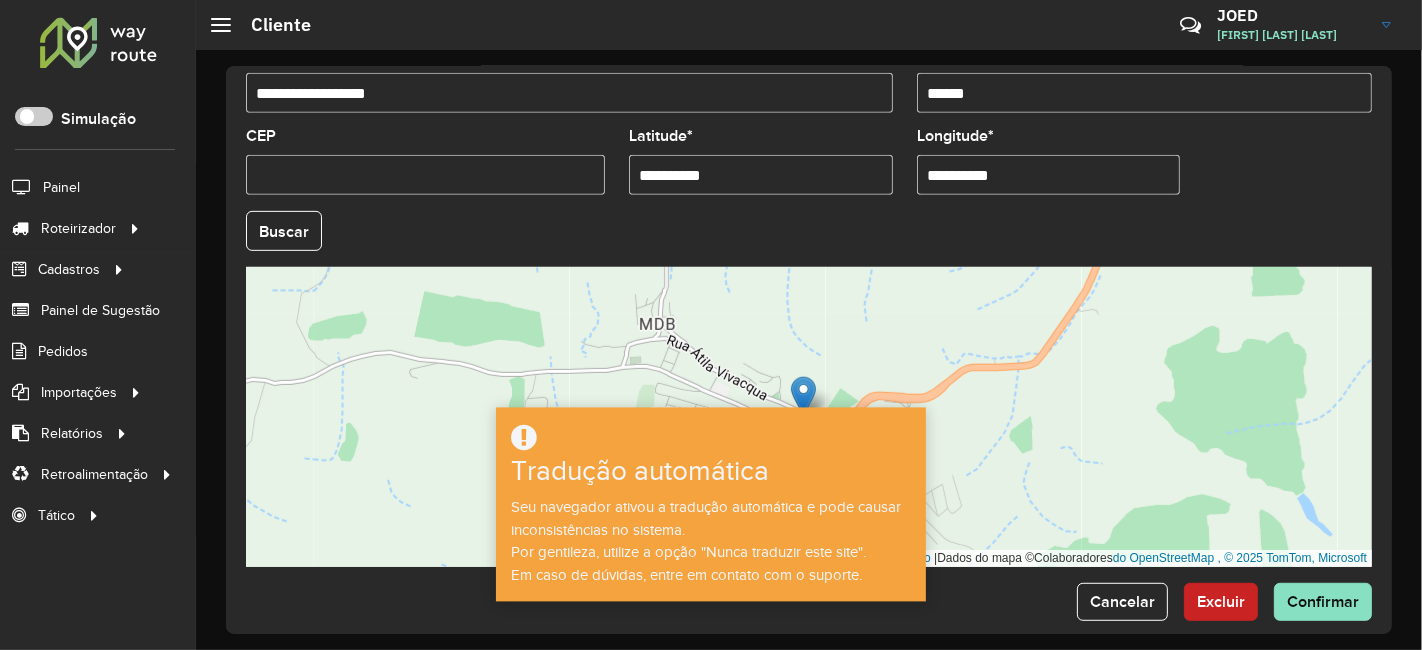 scroll, scrollTop: 837, scrollLeft: 0, axis: vertical 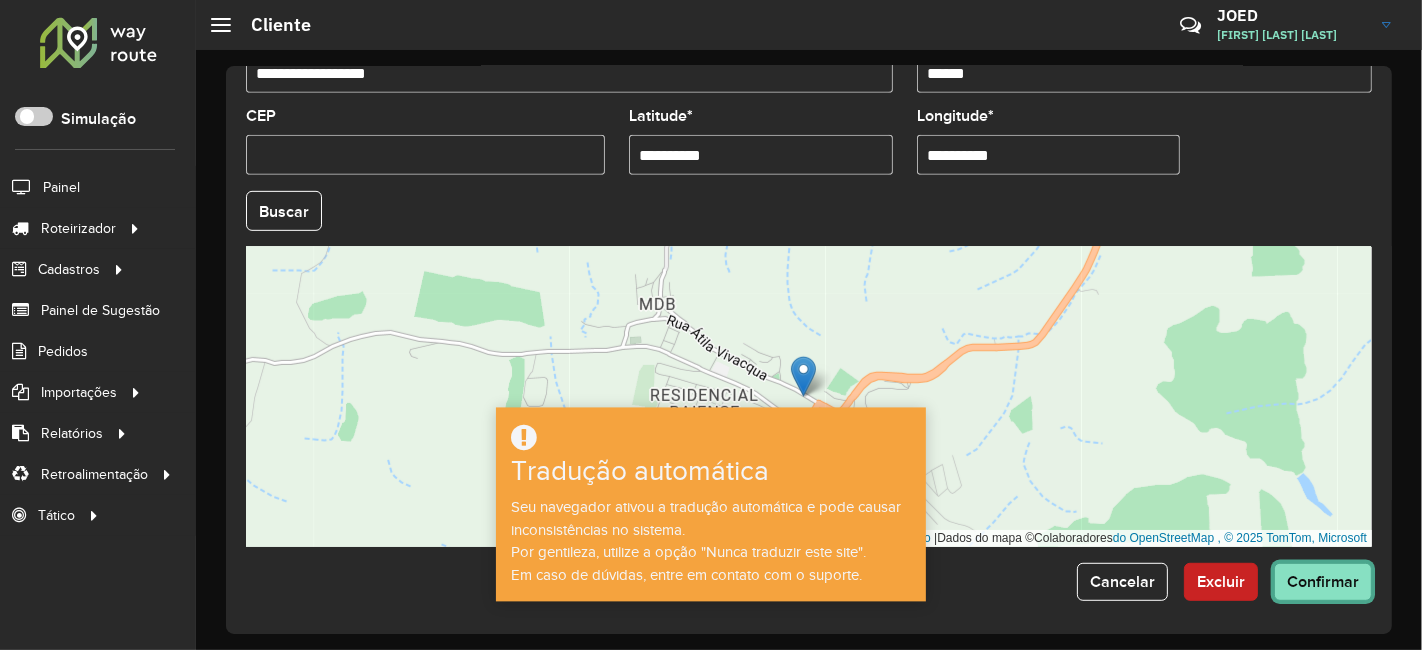 click on "Confirmar" 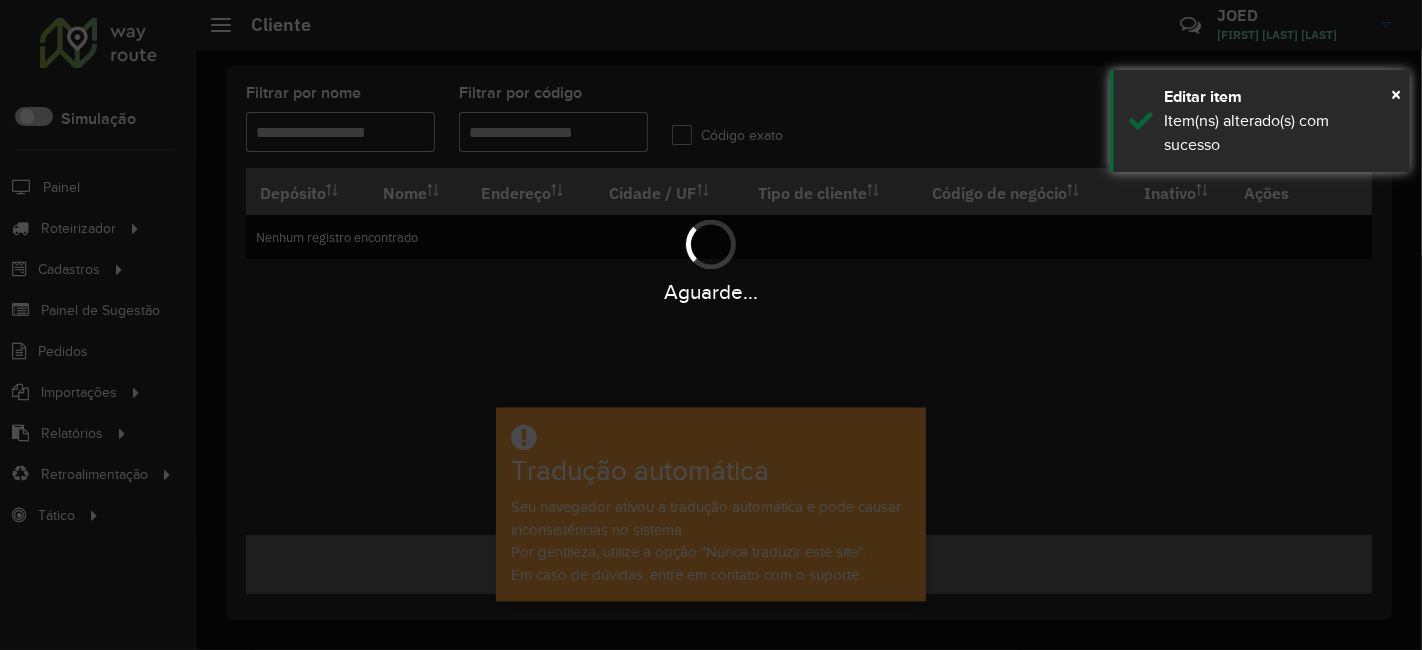 type on "*****" 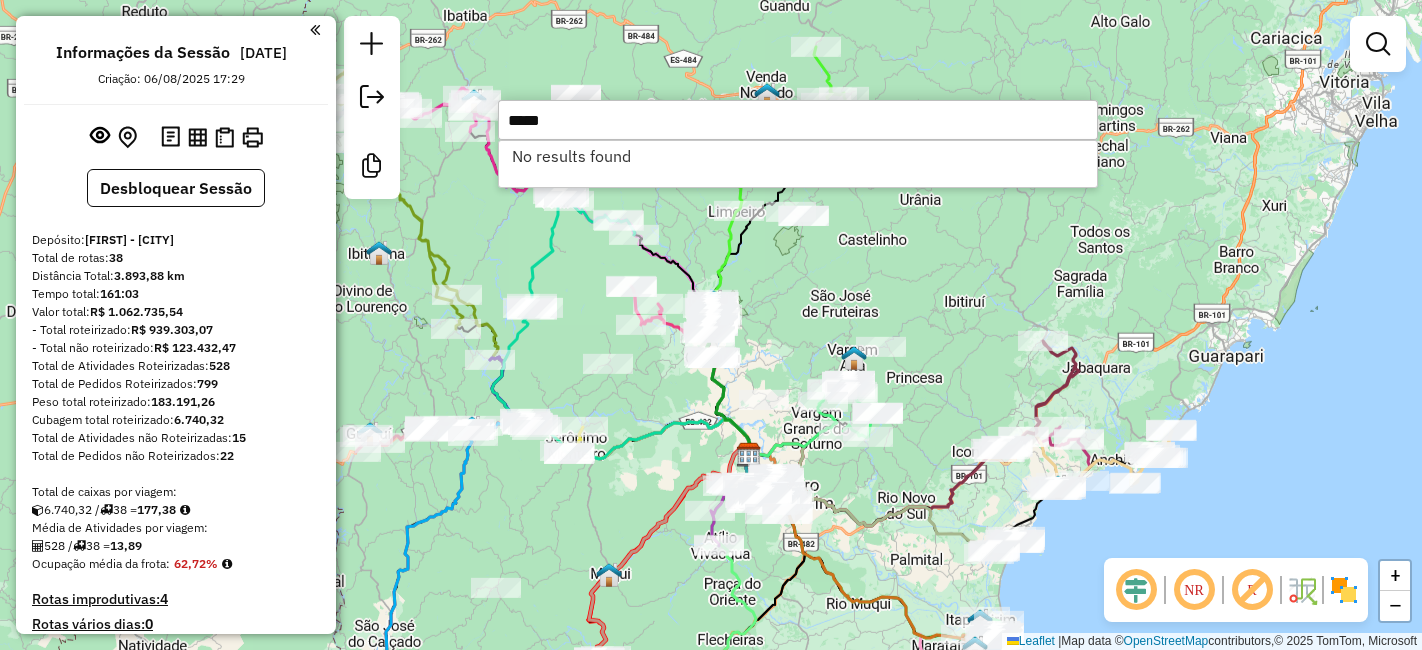 scroll, scrollTop: 0, scrollLeft: 0, axis: both 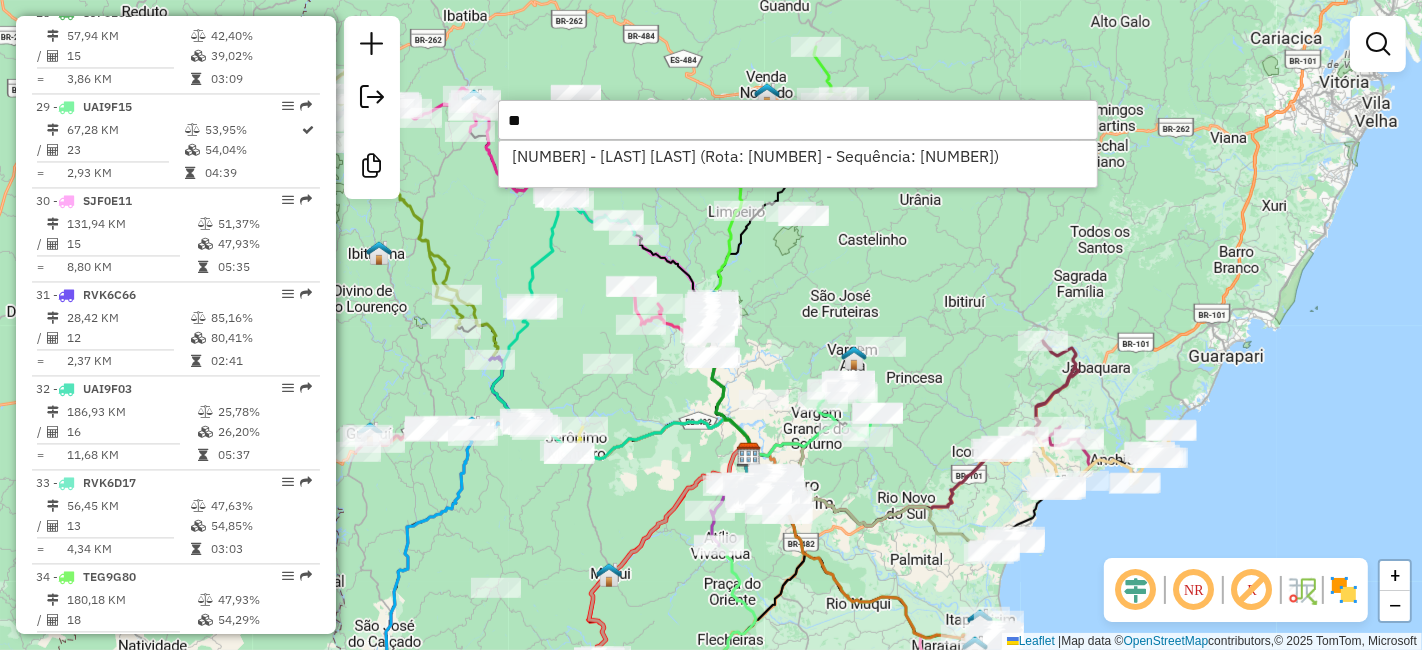 type on "*" 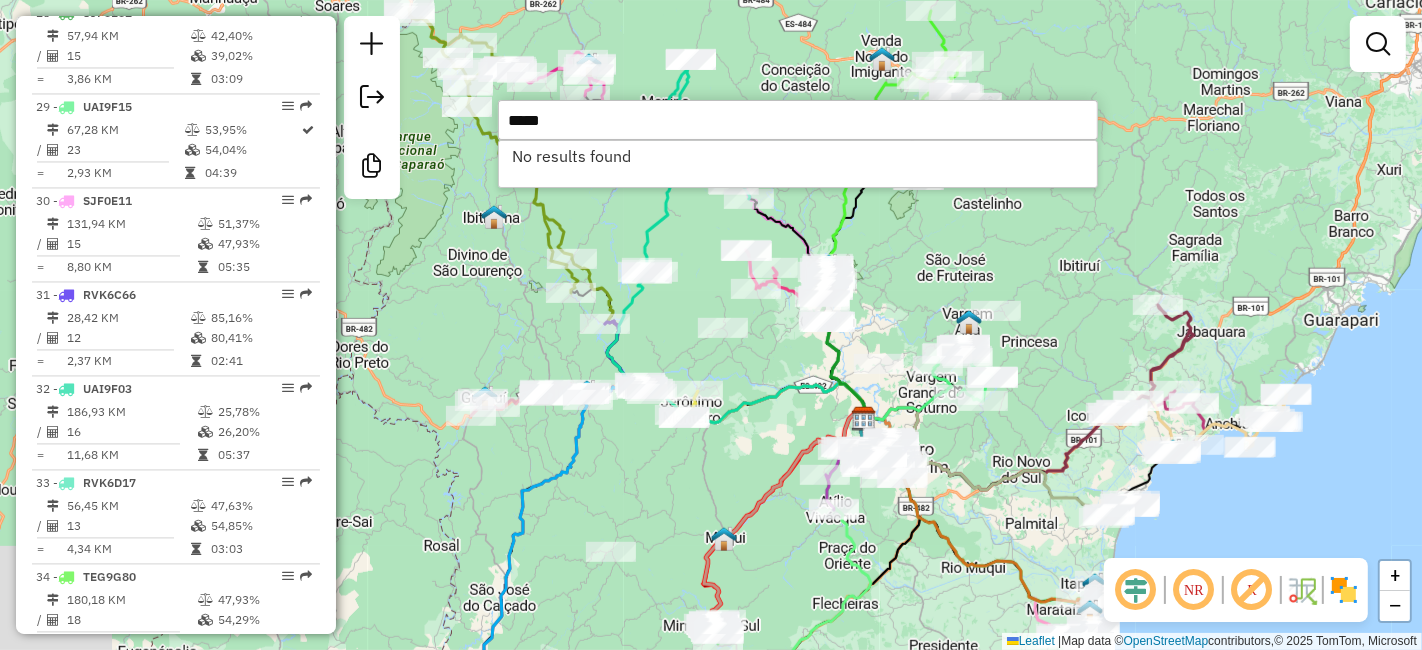 drag, startPoint x: 831, startPoint y: 316, endPoint x: 946, endPoint y: 280, distance: 120.50311 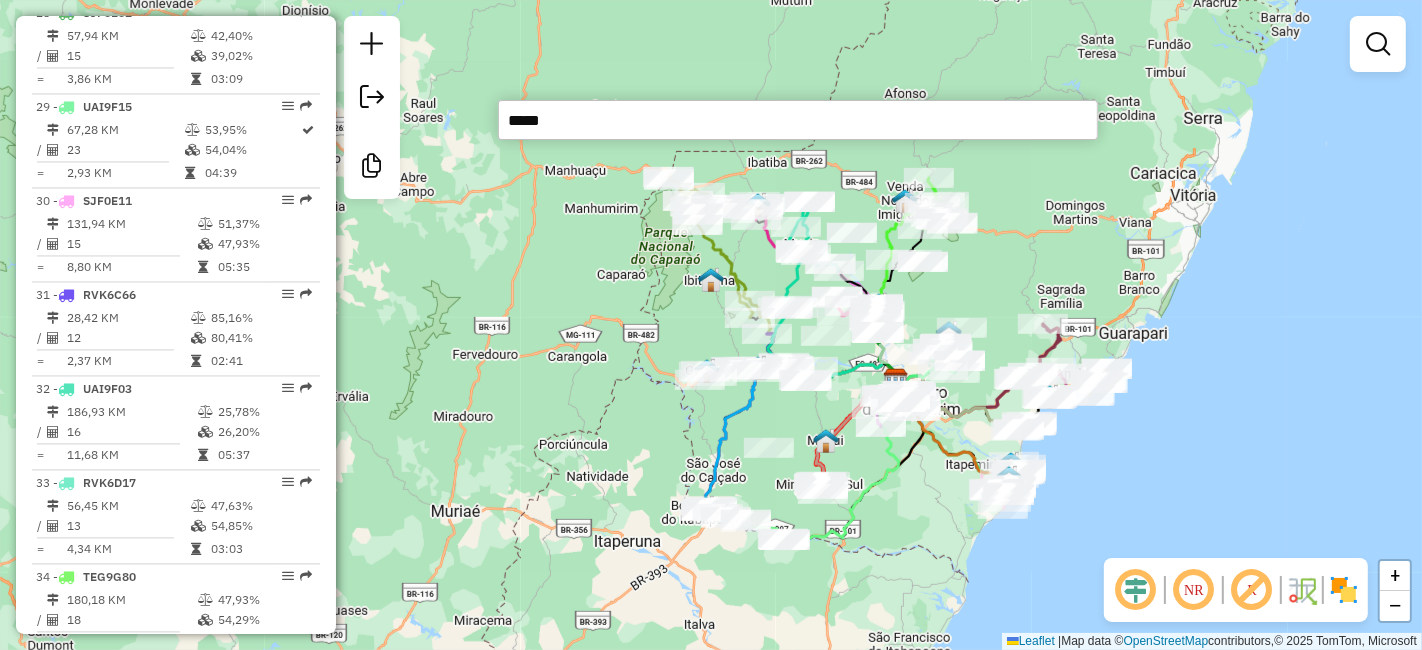 drag, startPoint x: 931, startPoint y: 305, endPoint x: 928, endPoint y: 315, distance: 10.440307 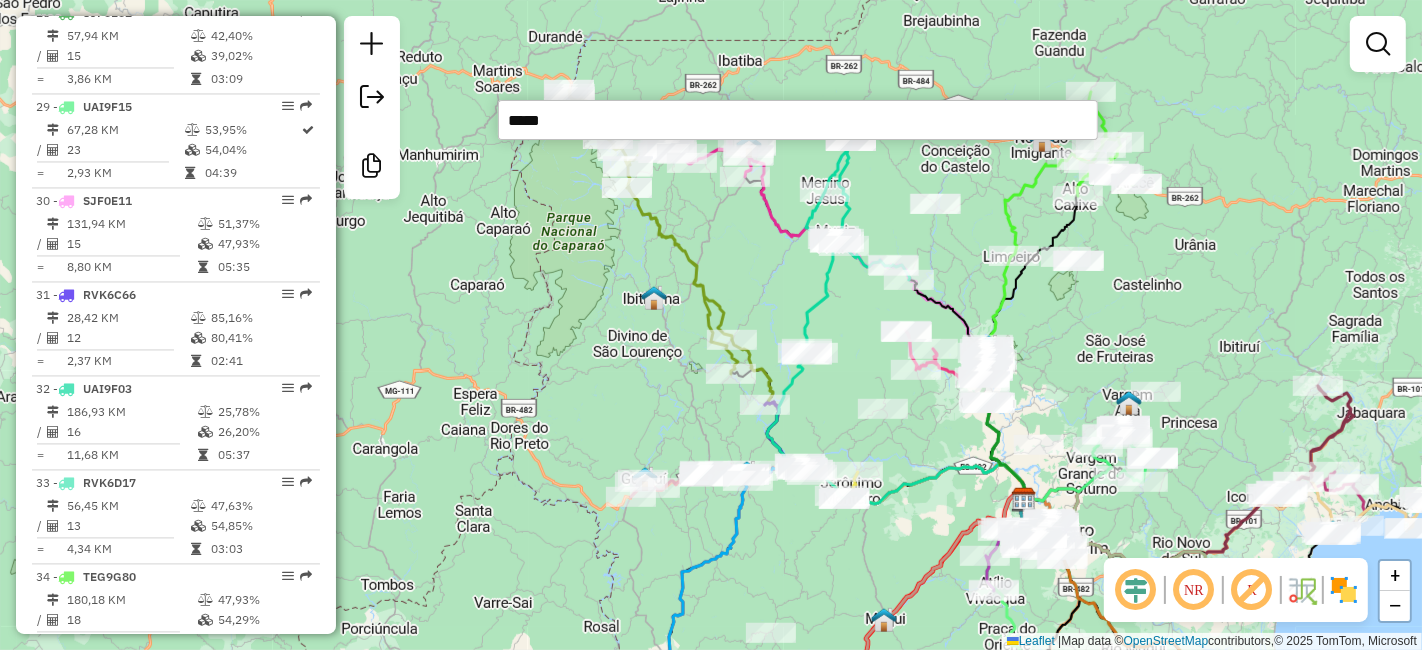drag, startPoint x: 761, startPoint y: 287, endPoint x: 740, endPoint y: 264, distance: 31.144823 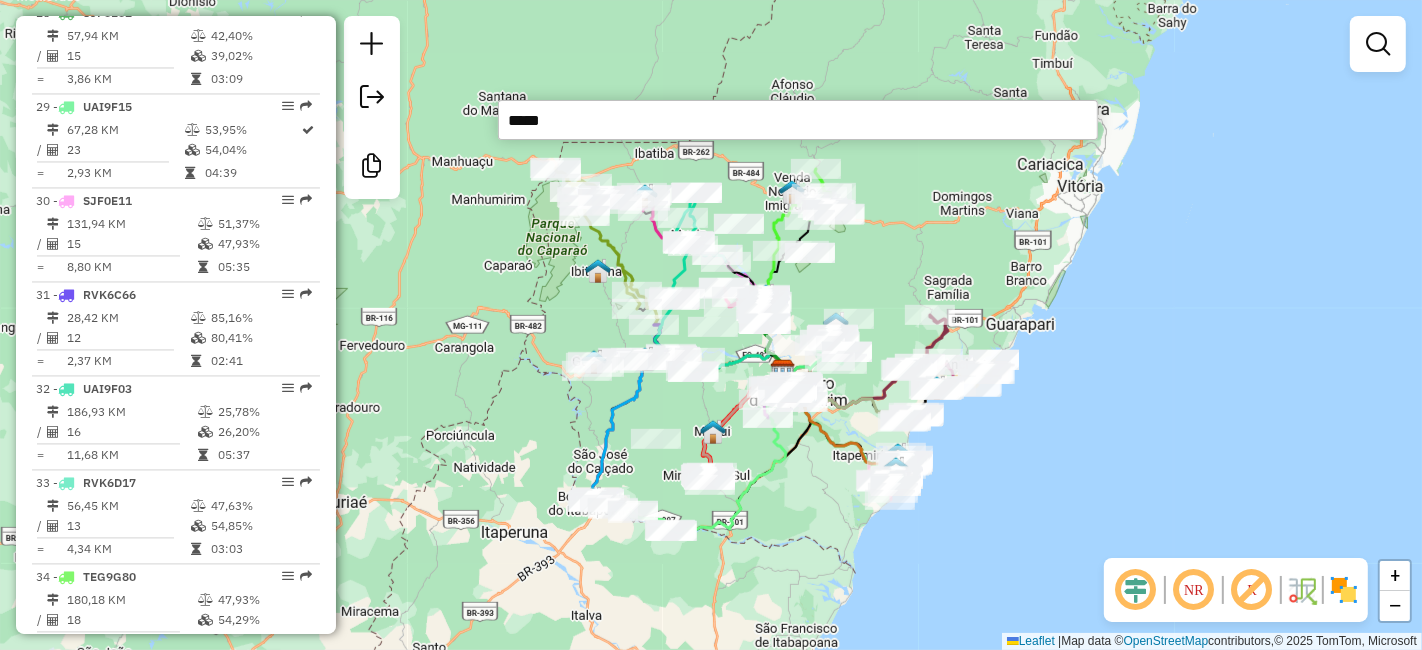 drag, startPoint x: 822, startPoint y: 453, endPoint x: 777, endPoint y: 516, distance: 77.42093 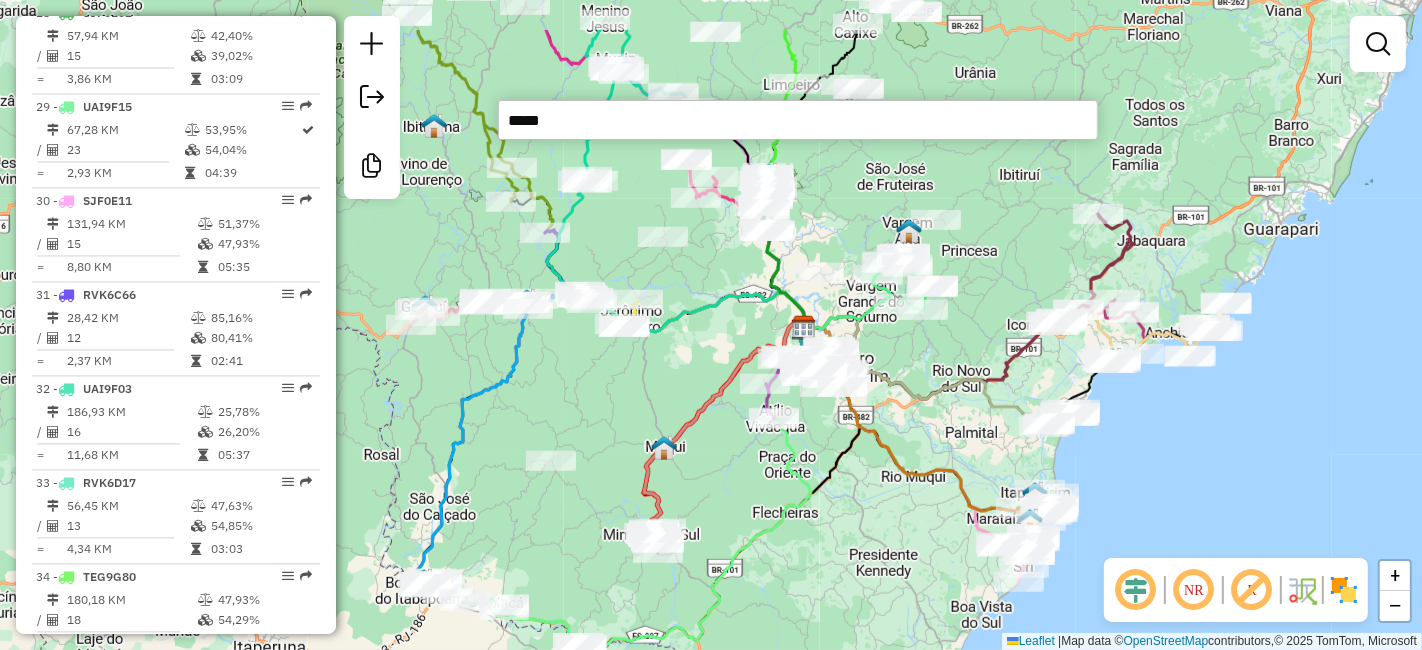 drag, startPoint x: 800, startPoint y: 501, endPoint x: 819, endPoint y: 589, distance: 90.02777 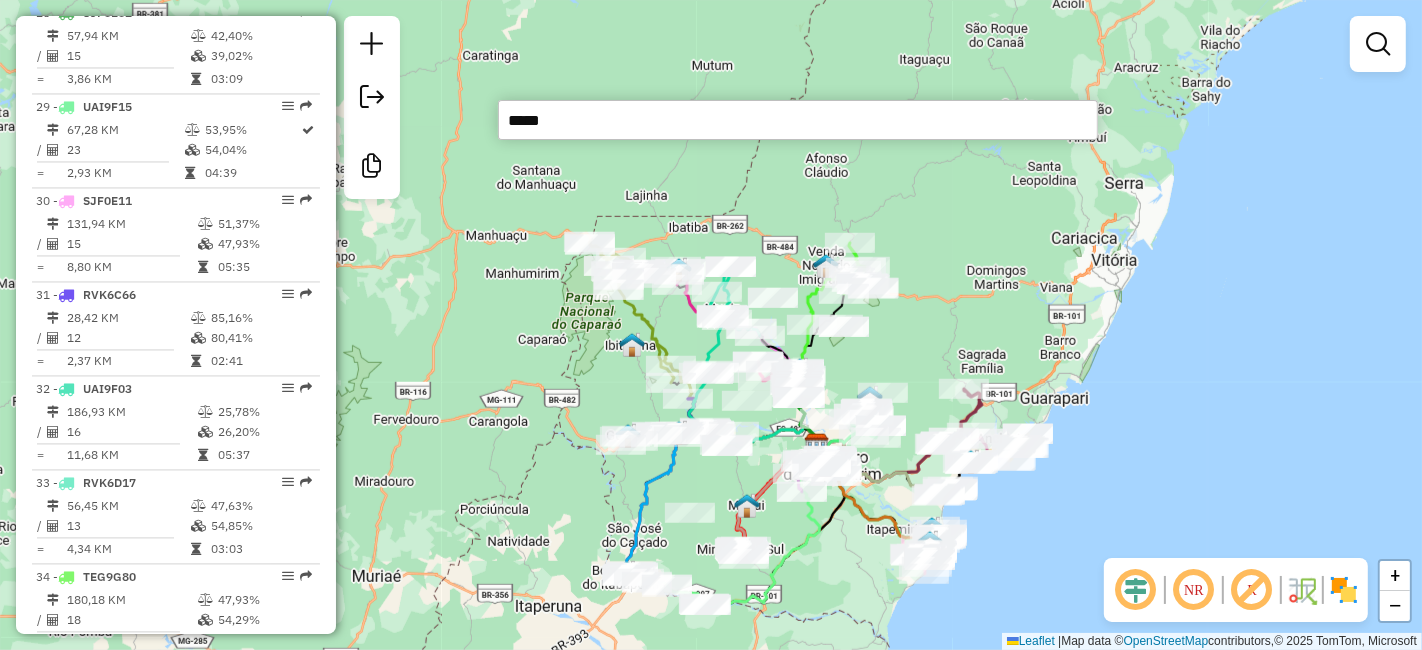 click on "*****" at bounding box center [798, 120] 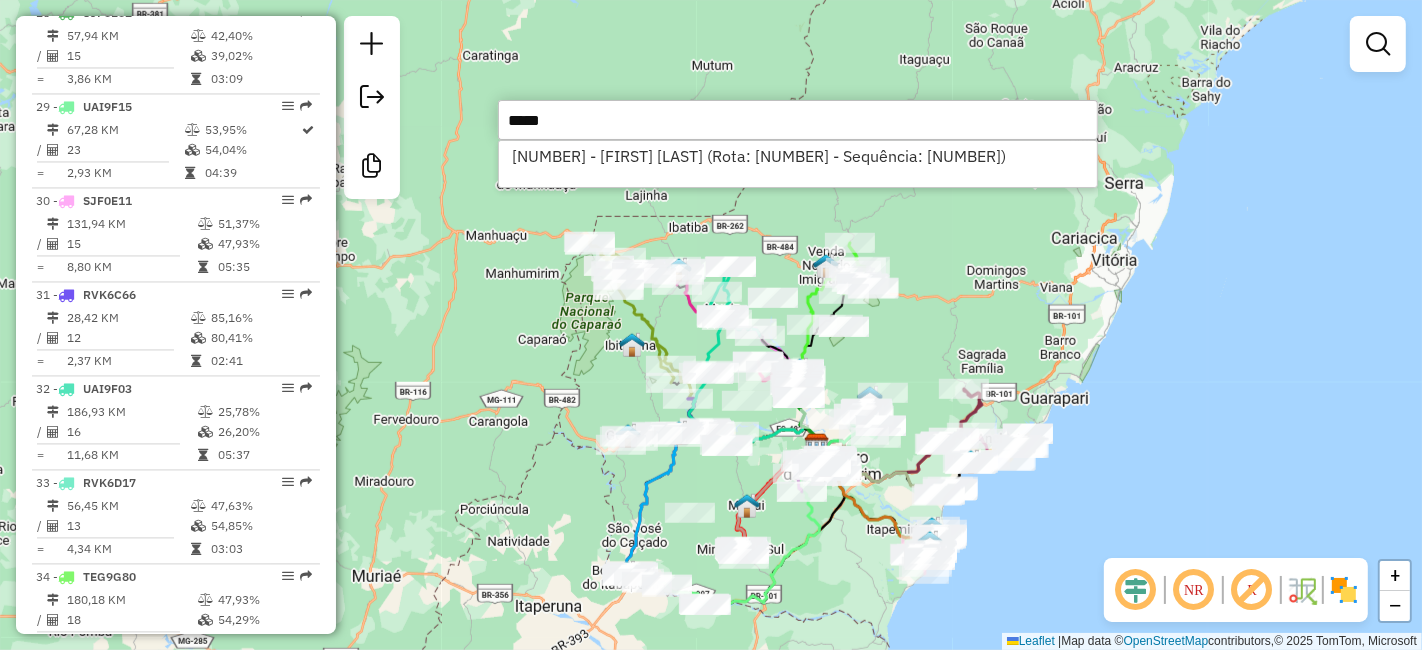 type on "*****" 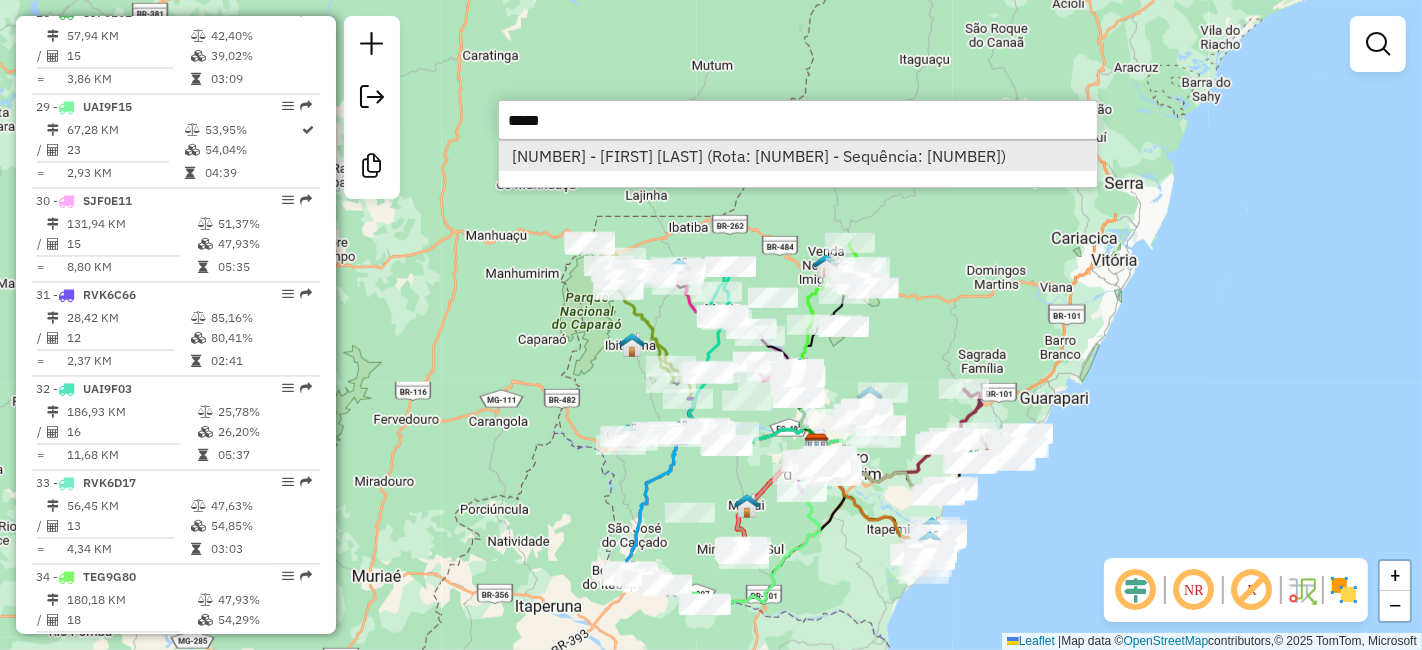 click on "[NUMBER] - [FIRST] [LAST] (Rota: [NUMBER] - Sequência: [NUMBER])" at bounding box center [798, 156] 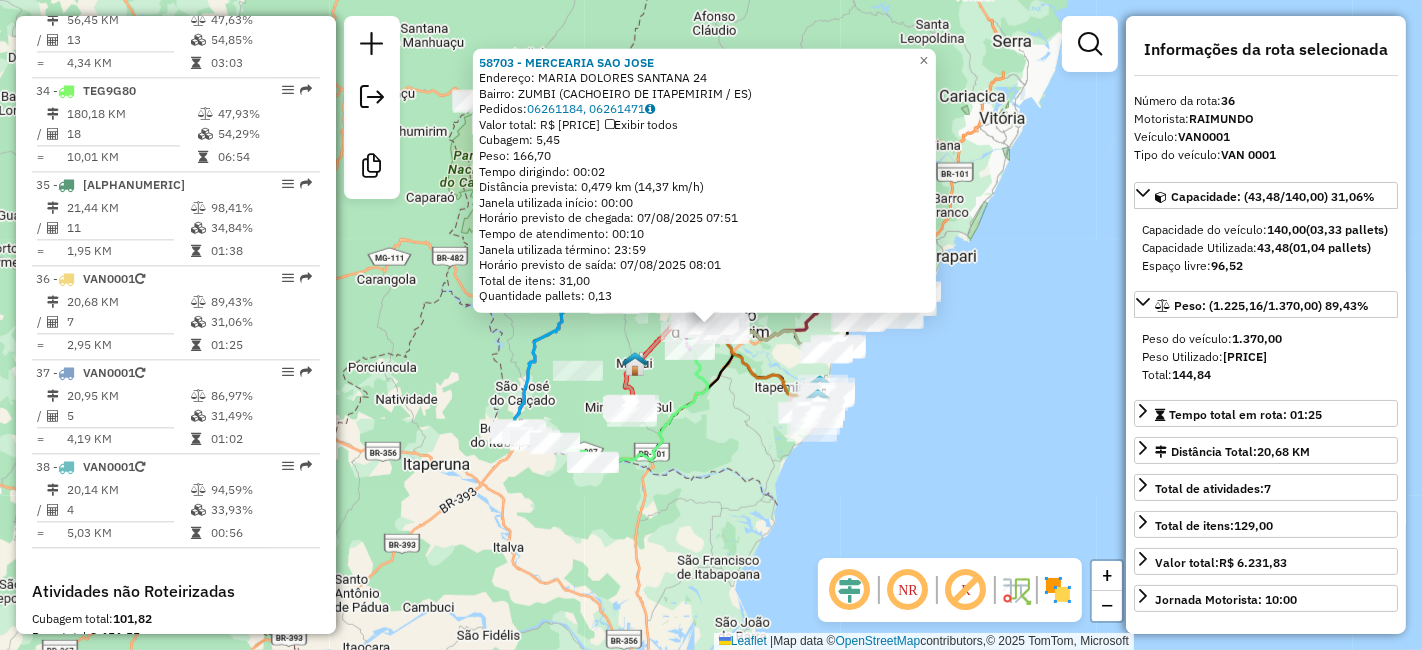 scroll, scrollTop: 4065, scrollLeft: 0, axis: vertical 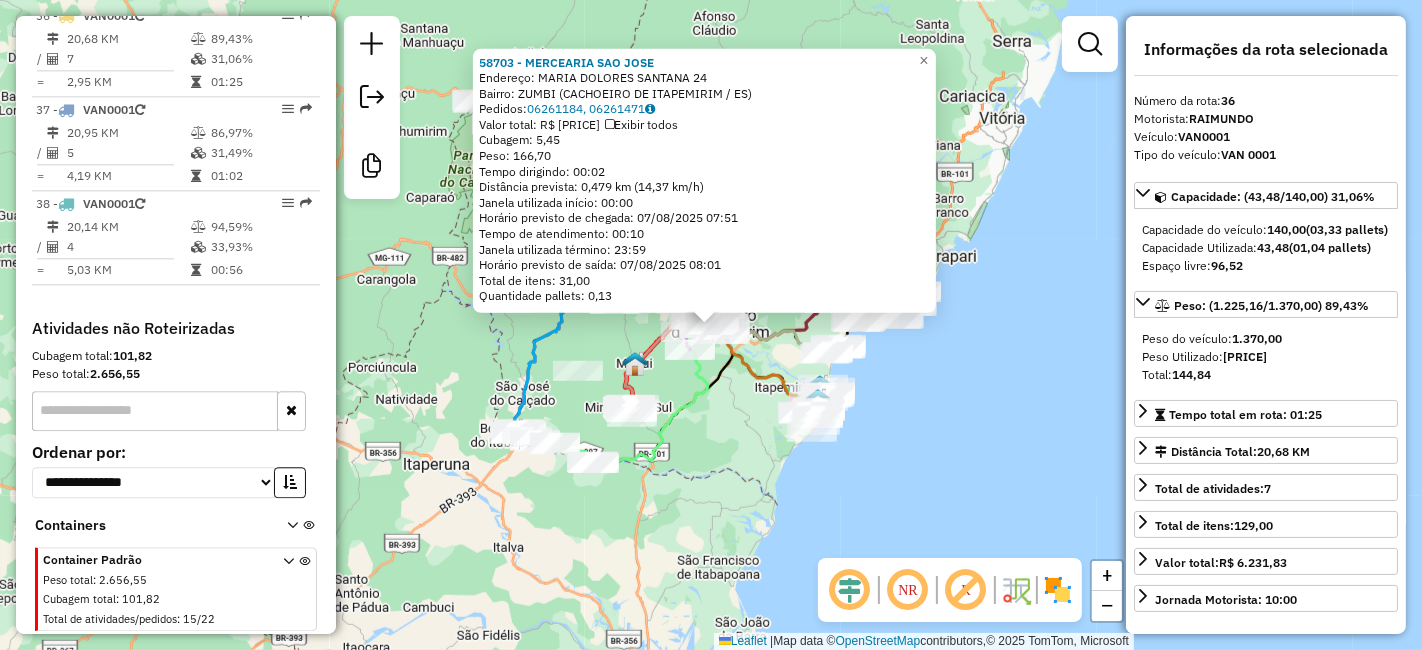 drag, startPoint x: 421, startPoint y: 256, endPoint x: 390, endPoint y: 4, distance: 253.89958 